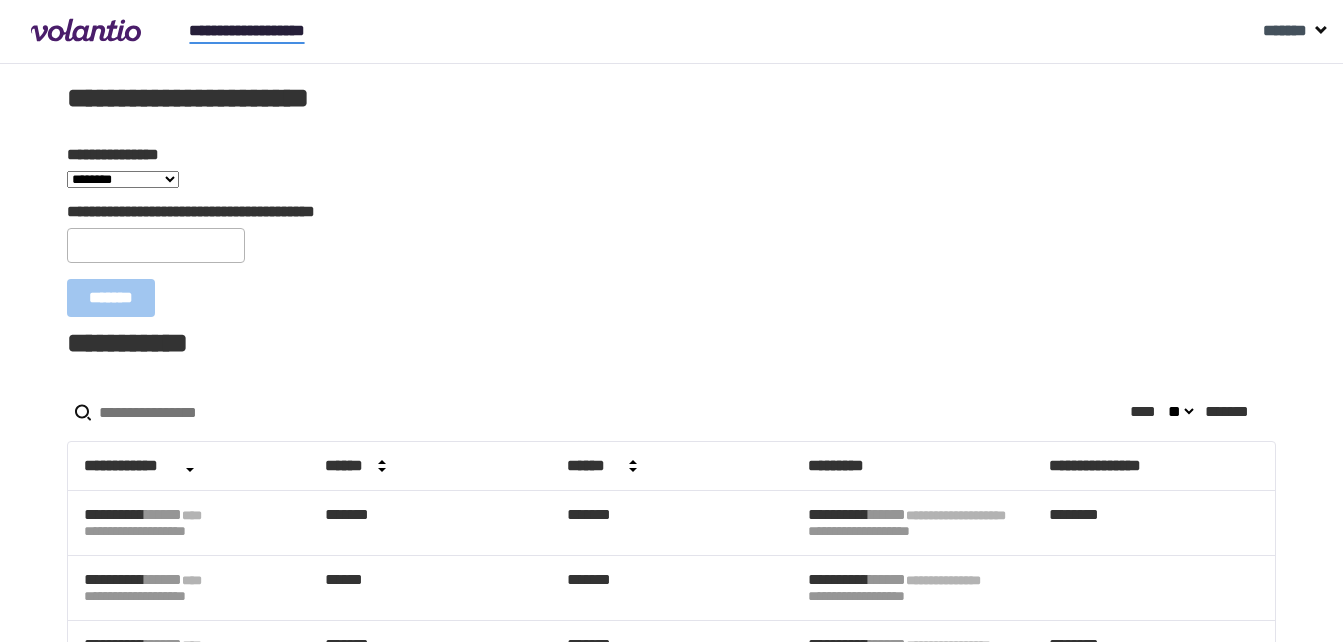 scroll, scrollTop: 739, scrollLeft: 0, axis: vertical 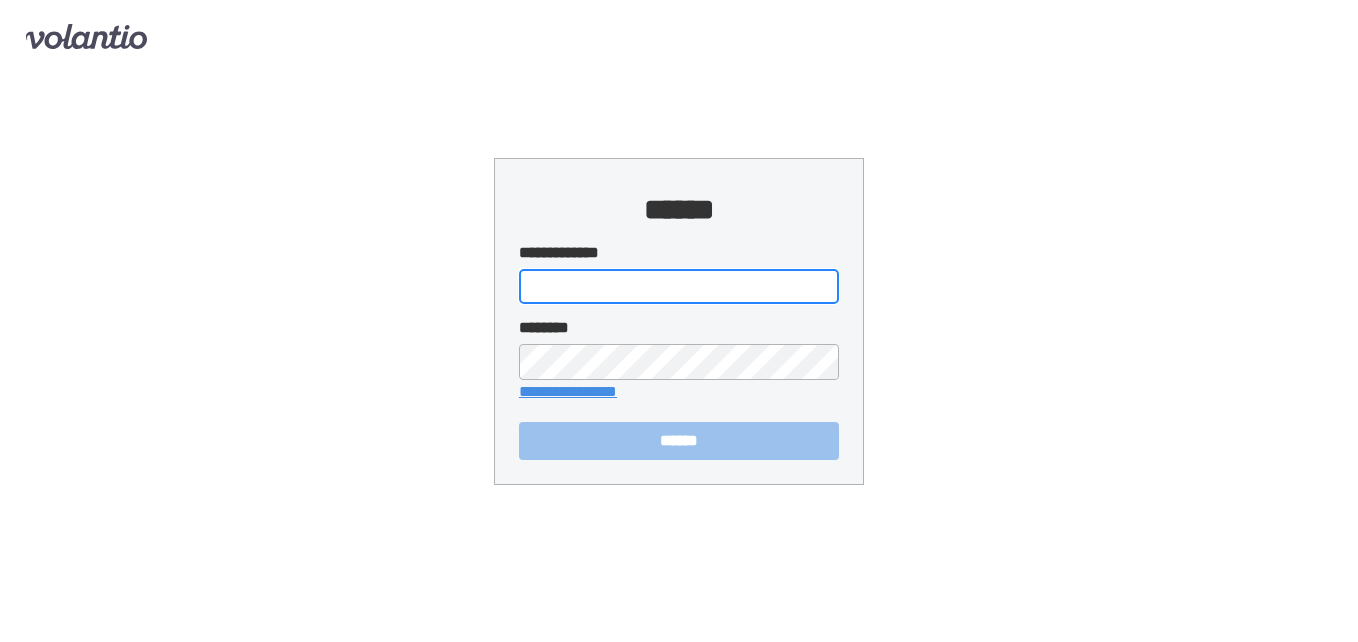type on "**********" 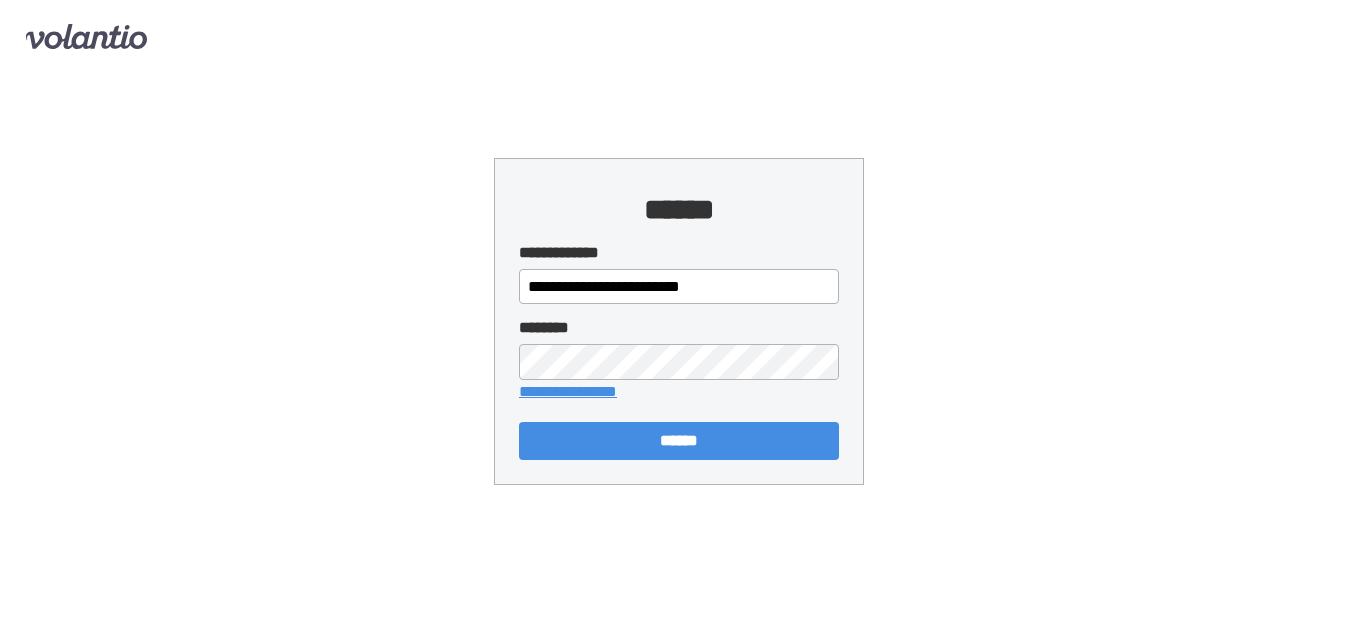 click on "******" at bounding box center (679, 441) 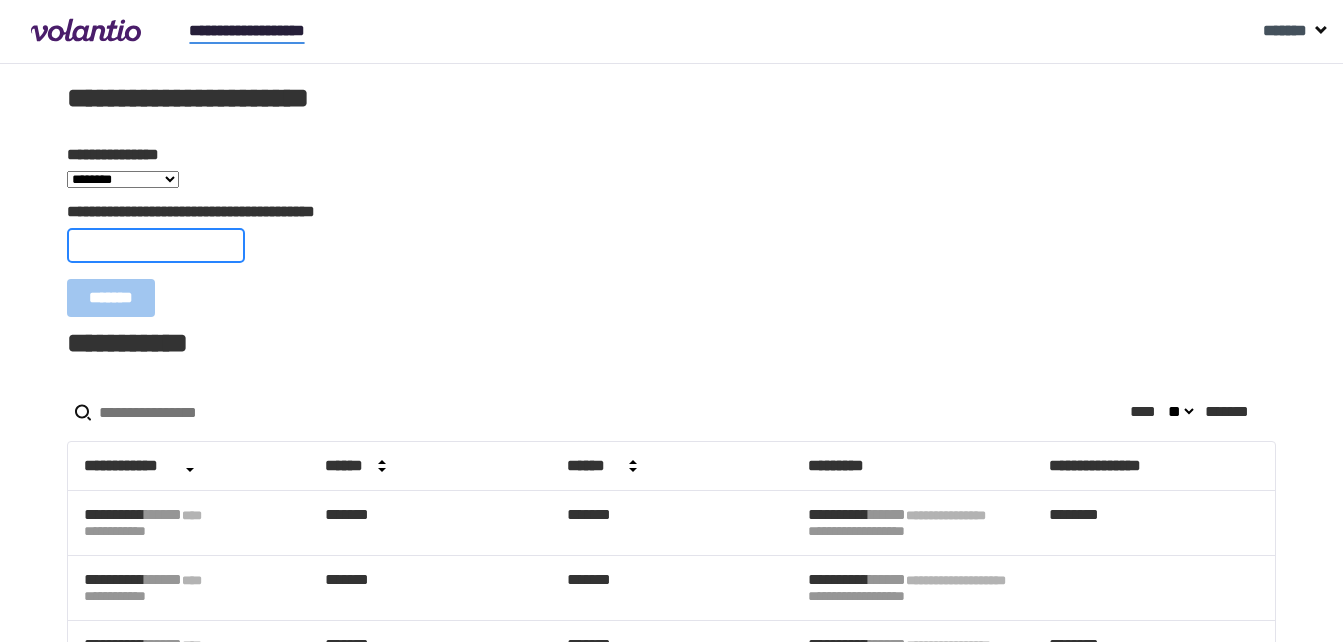 click on "**********" at bounding box center (156, 245) 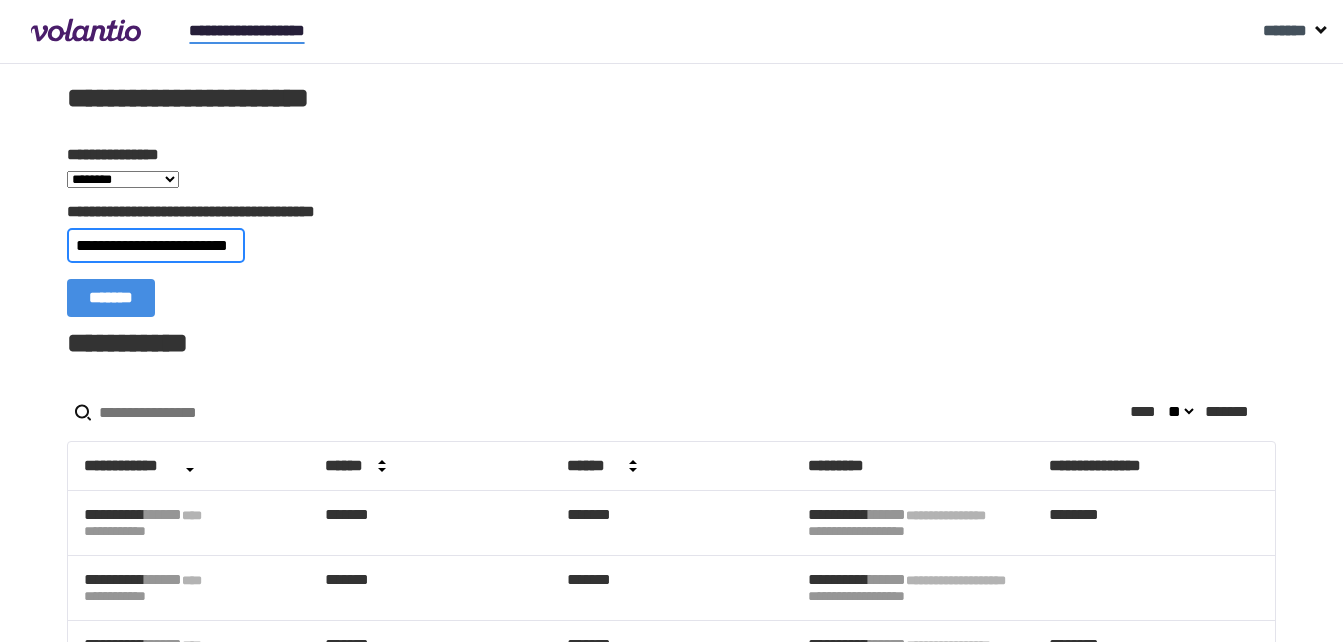 scroll, scrollTop: 0, scrollLeft: 25, axis: horizontal 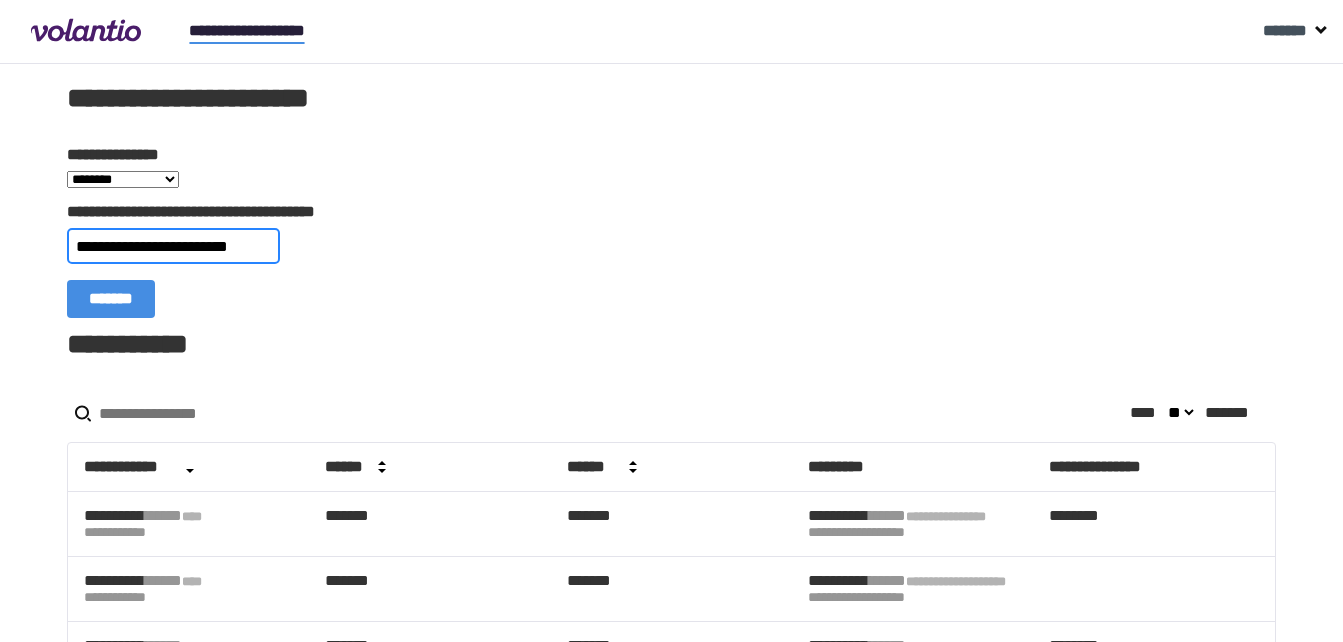 type on "**********" 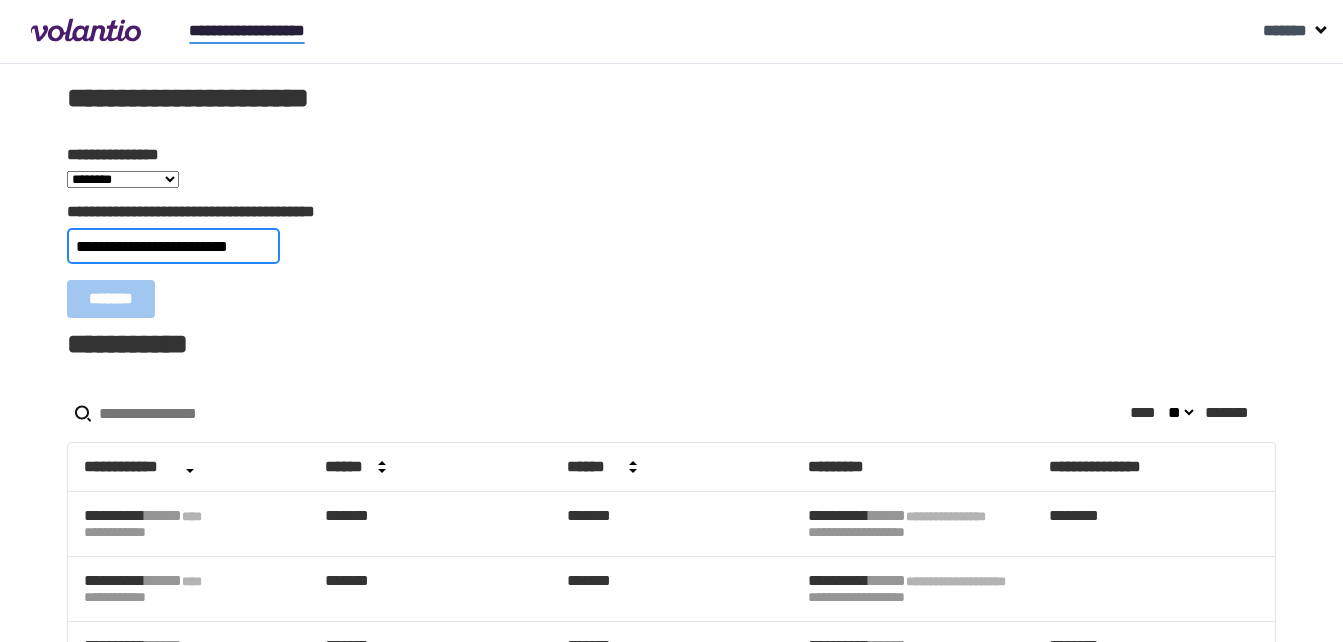 scroll, scrollTop: 0, scrollLeft: 0, axis: both 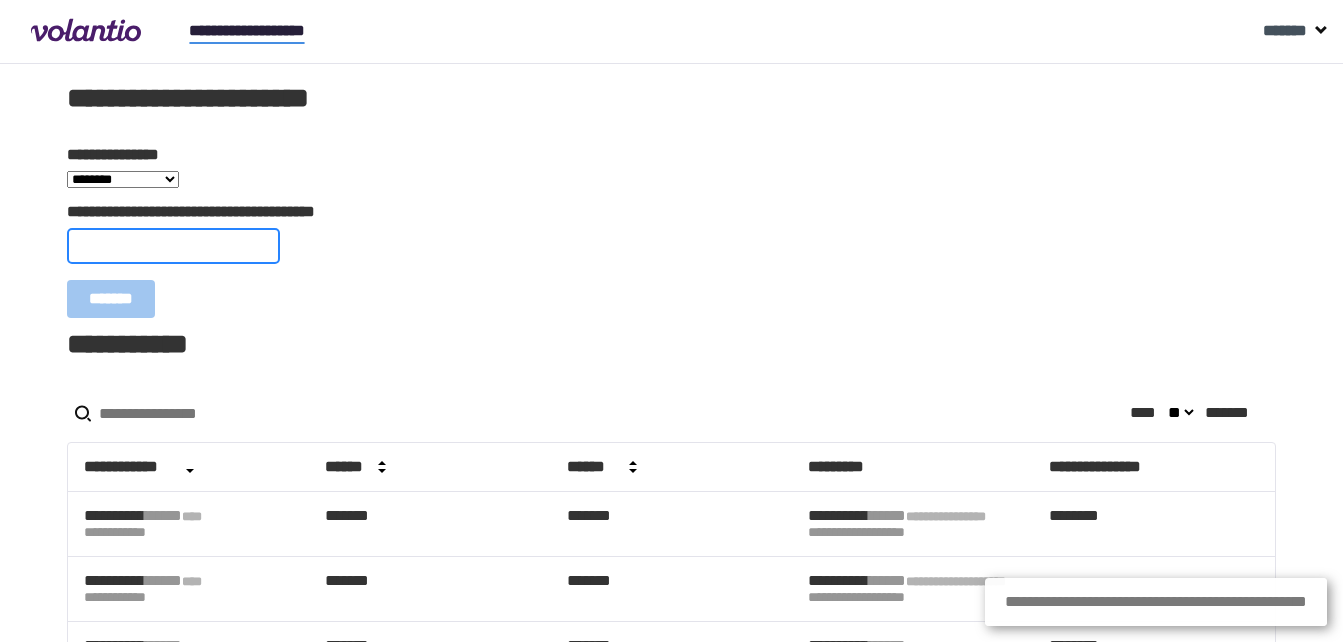 paste on "**********" 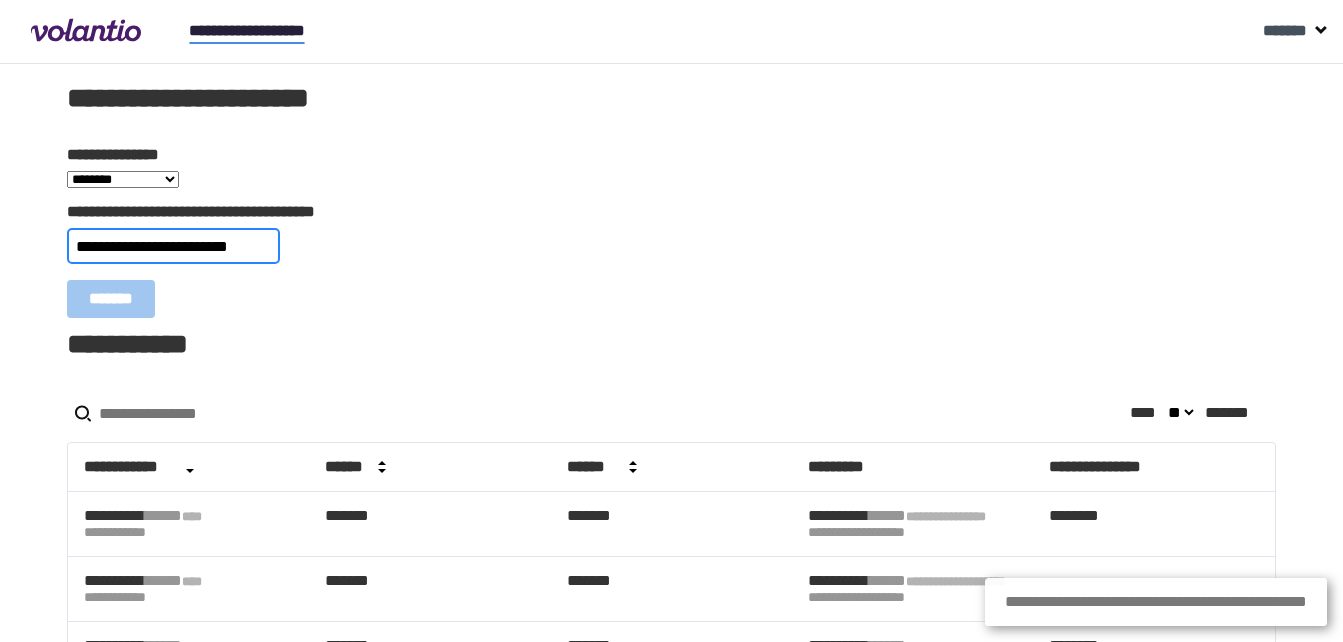 scroll, scrollTop: 0, scrollLeft: 18, axis: horizontal 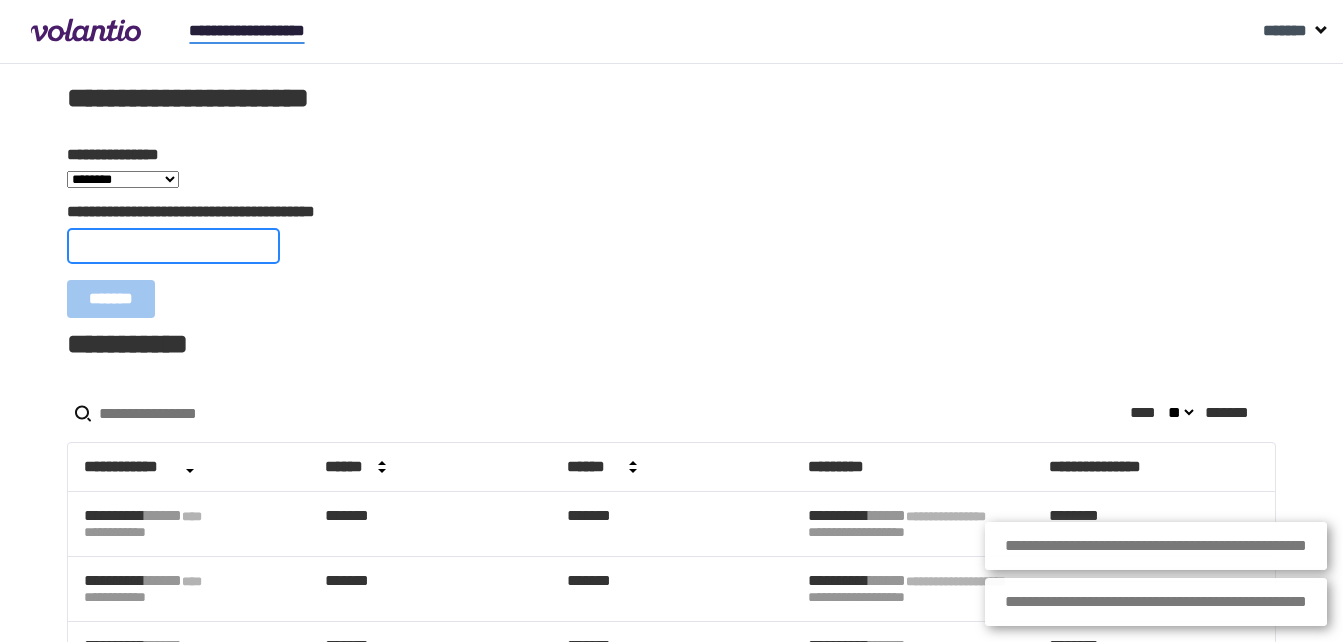 paste on "**********" 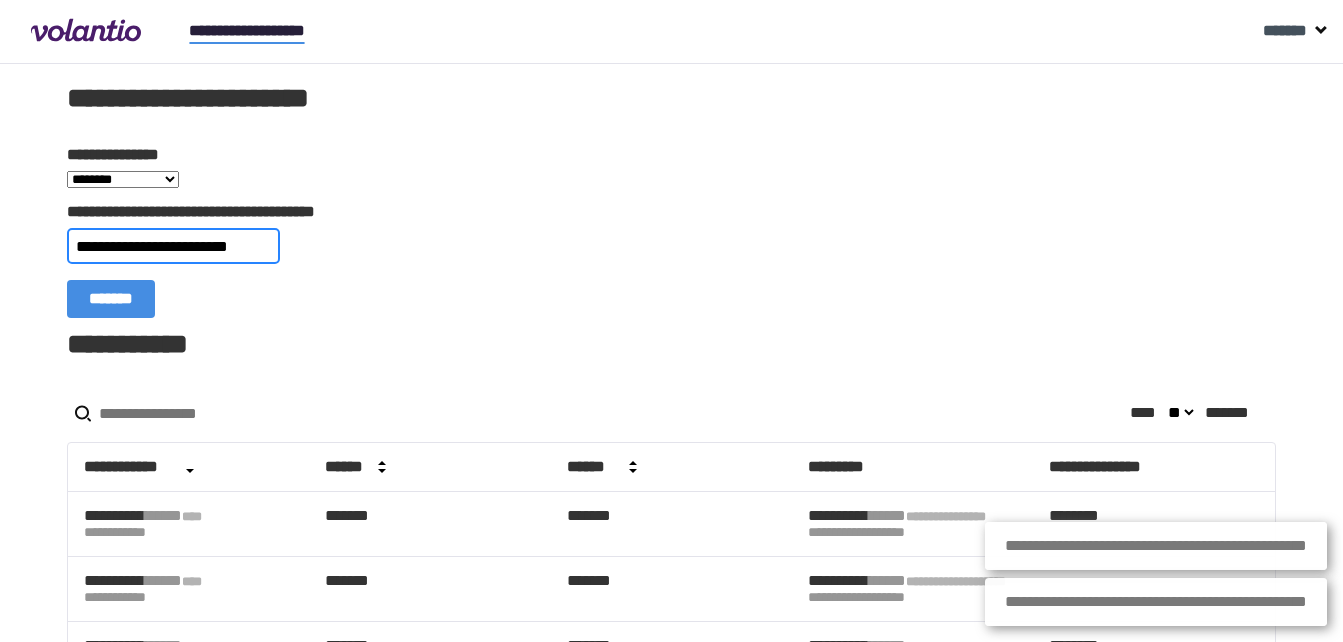 scroll, scrollTop: 0, scrollLeft: 18, axis: horizontal 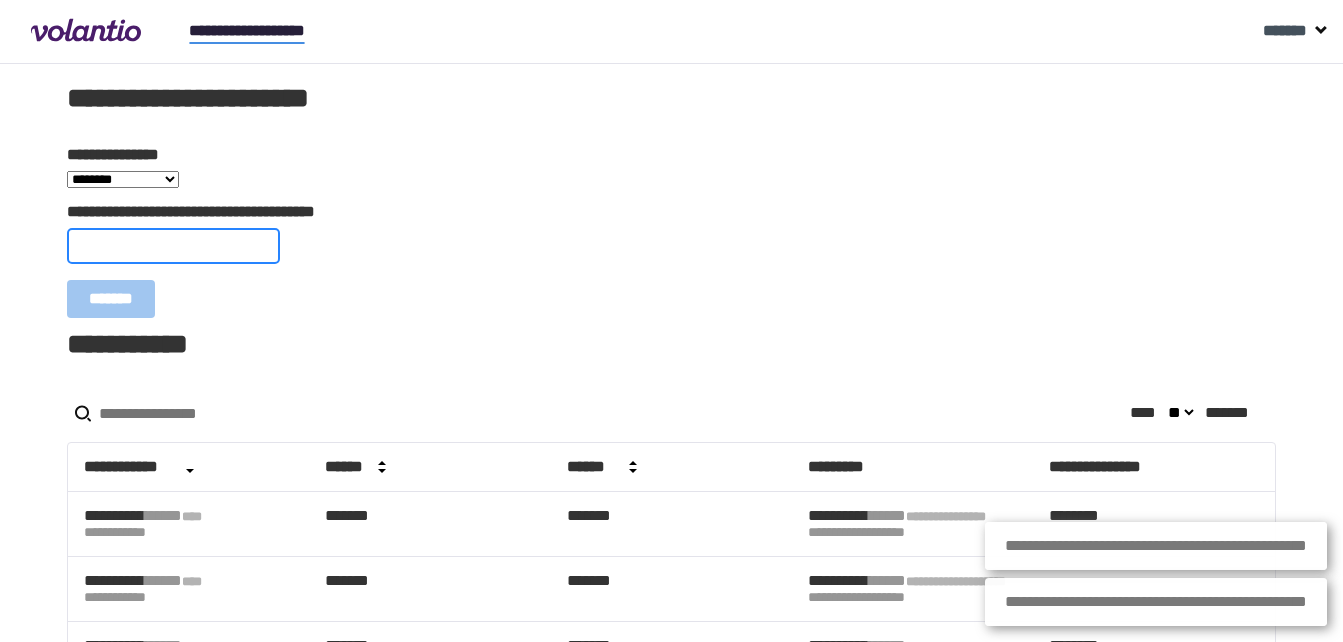 paste on "**********" 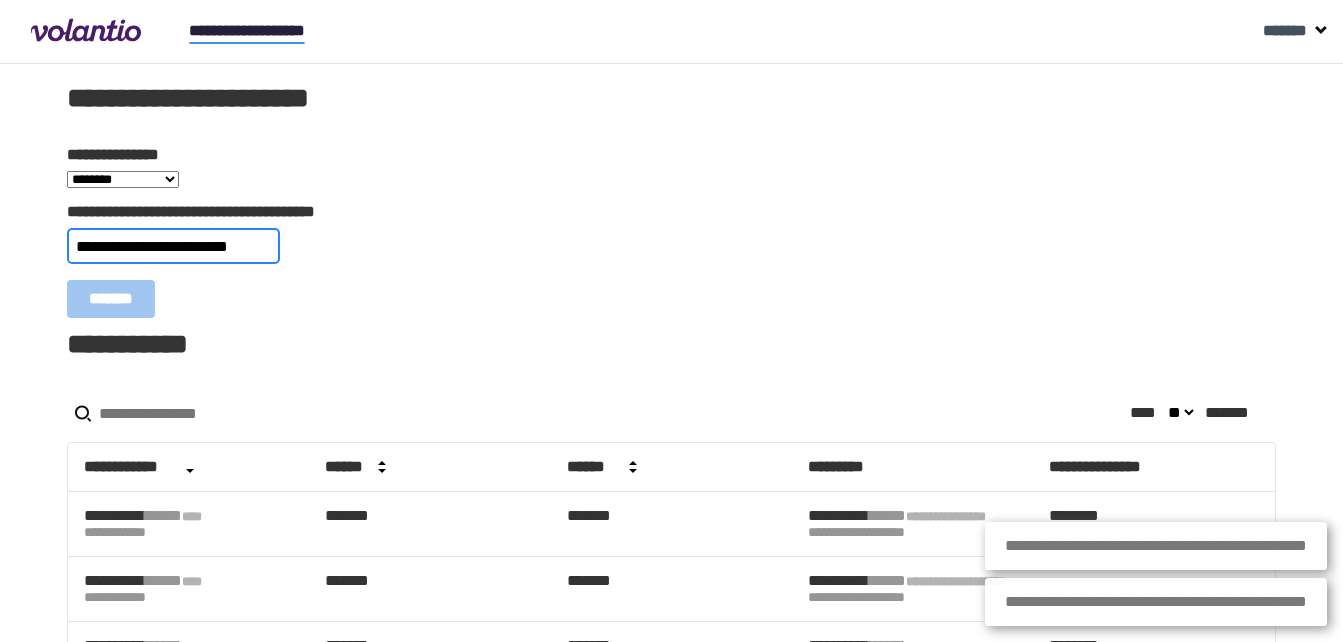 scroll, scrollTop: 0, scrollLeft: 10, axis: horizontal 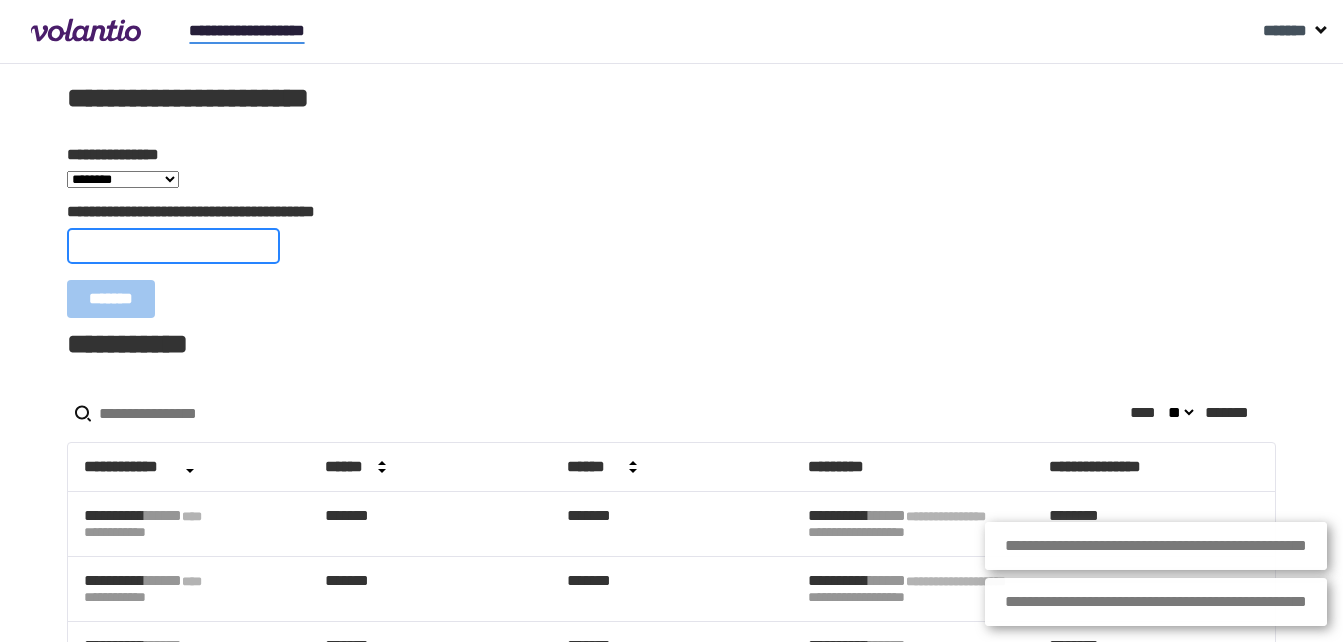 paste on "**********" 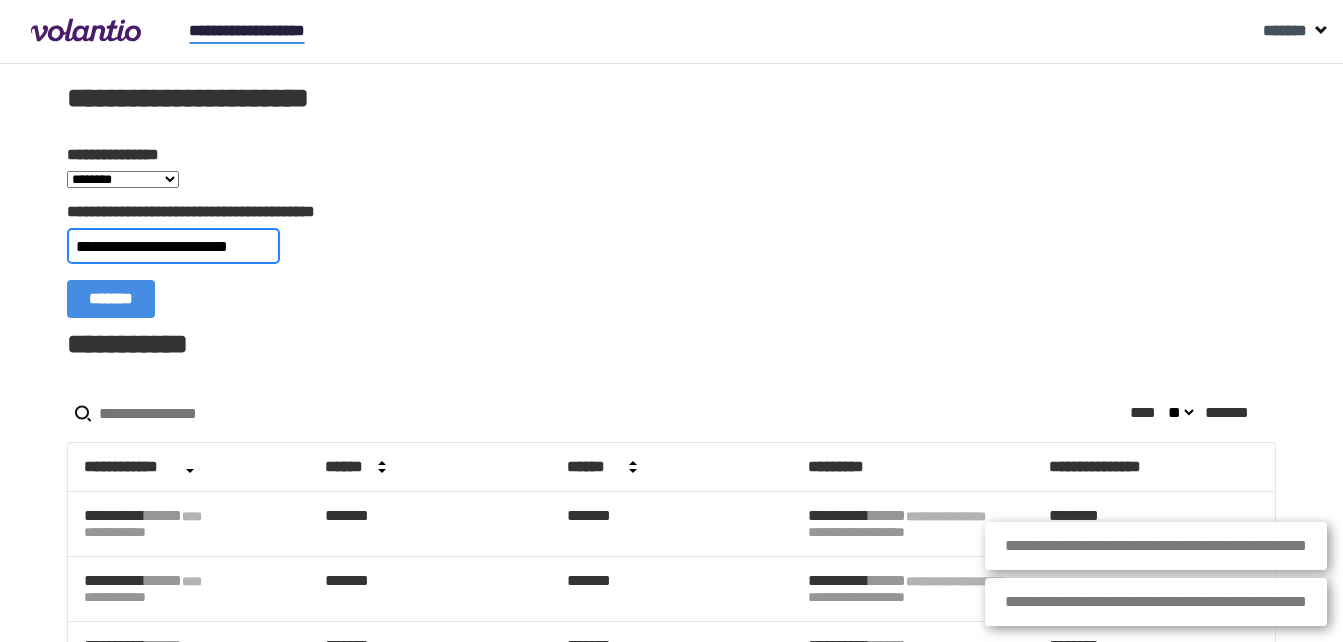 scroll, scrollTop: 0, scrollLeft: 21, axis: horizontal 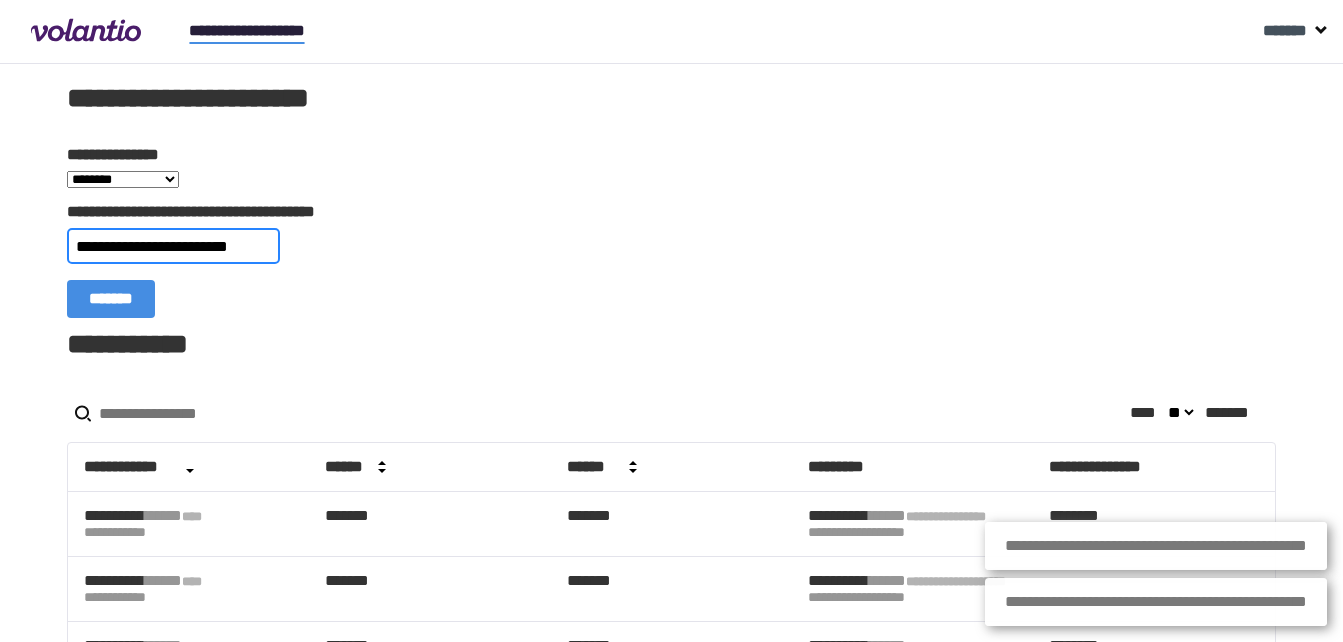 type on "**********" 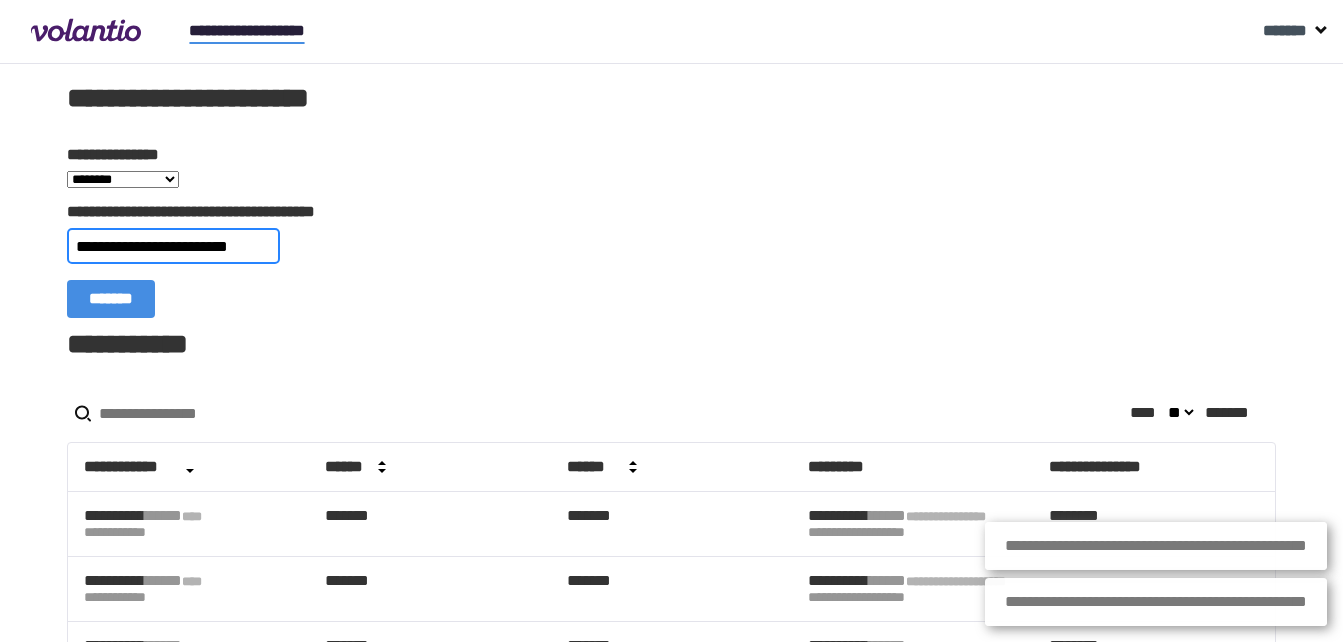 click on "*******" at bounding box center (111, 299) 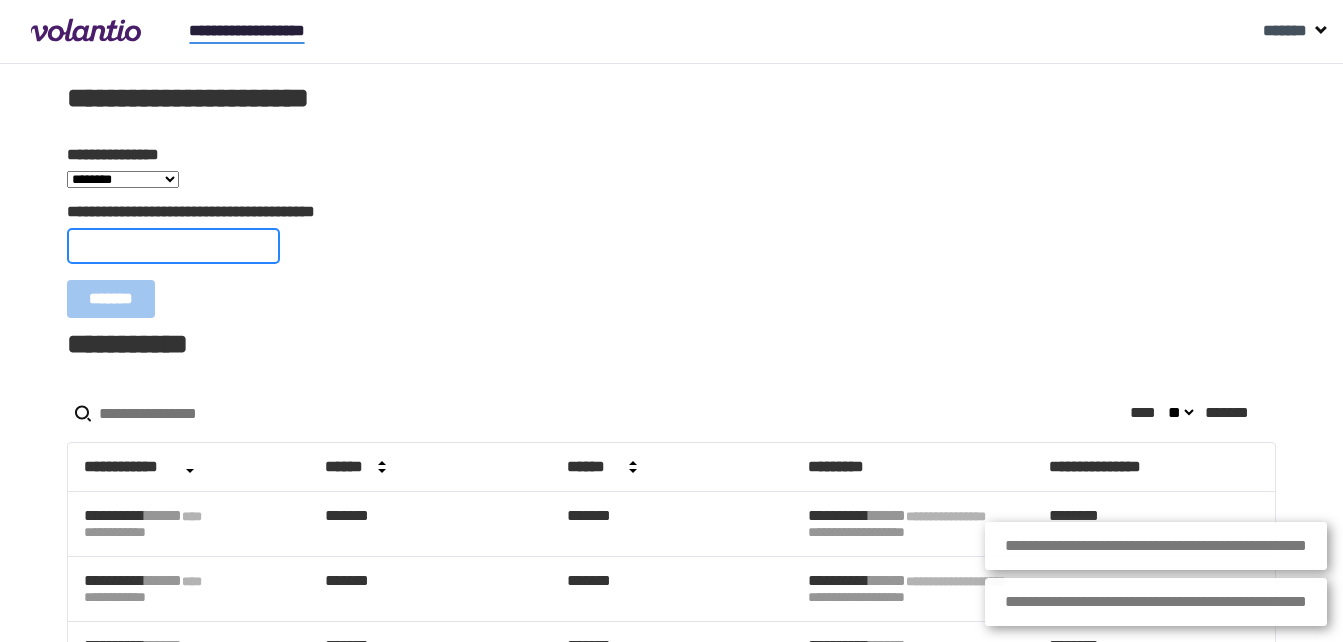 scroll, scrollTop: 0, scrollLeft: 0, axis: both 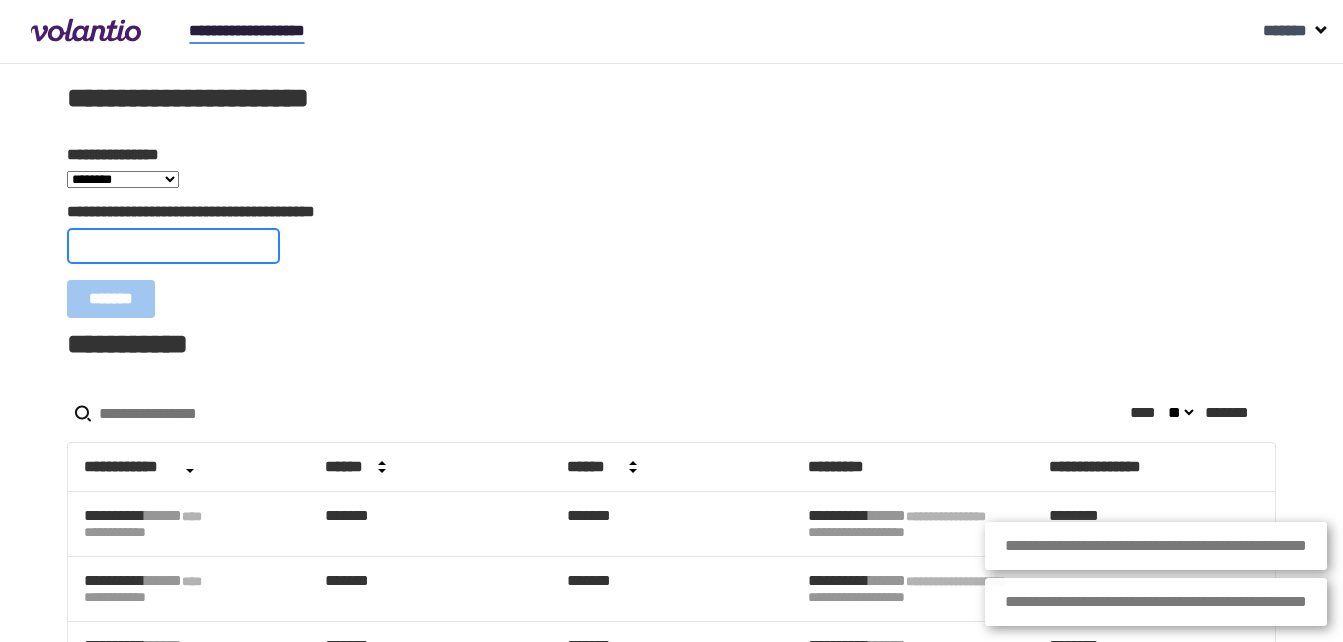 paste on "**********" 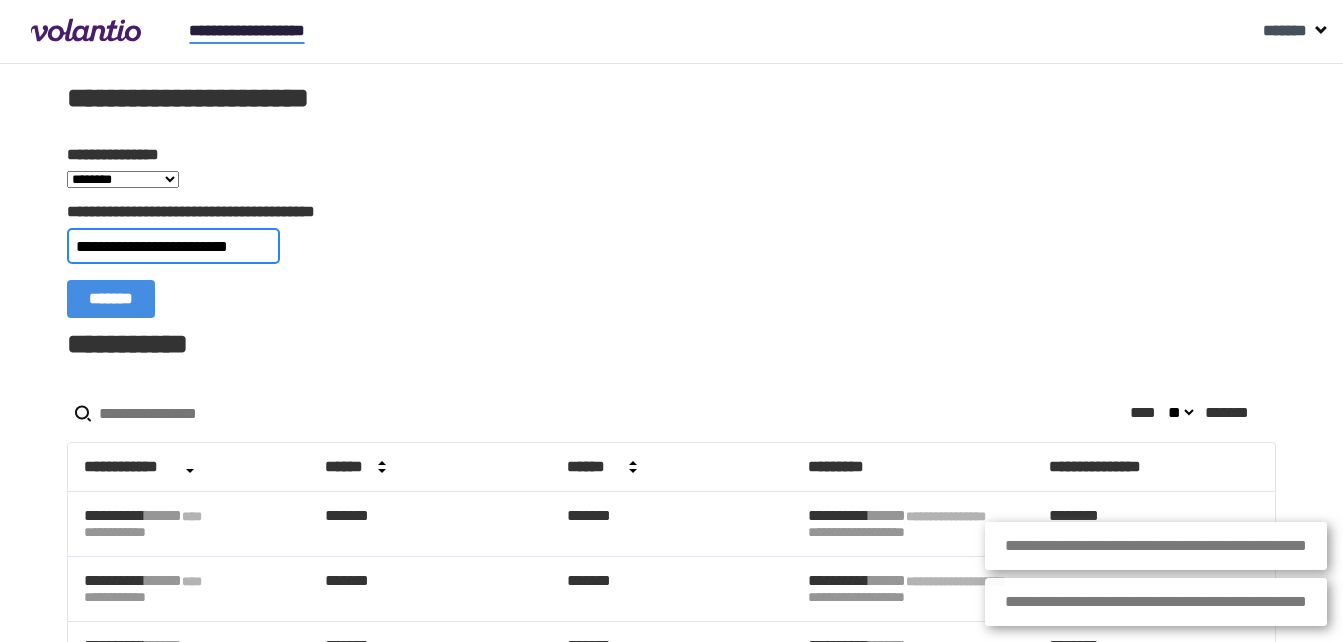 scroll, scrollTop: 0, scrollLeft: 15, axis: horizontal 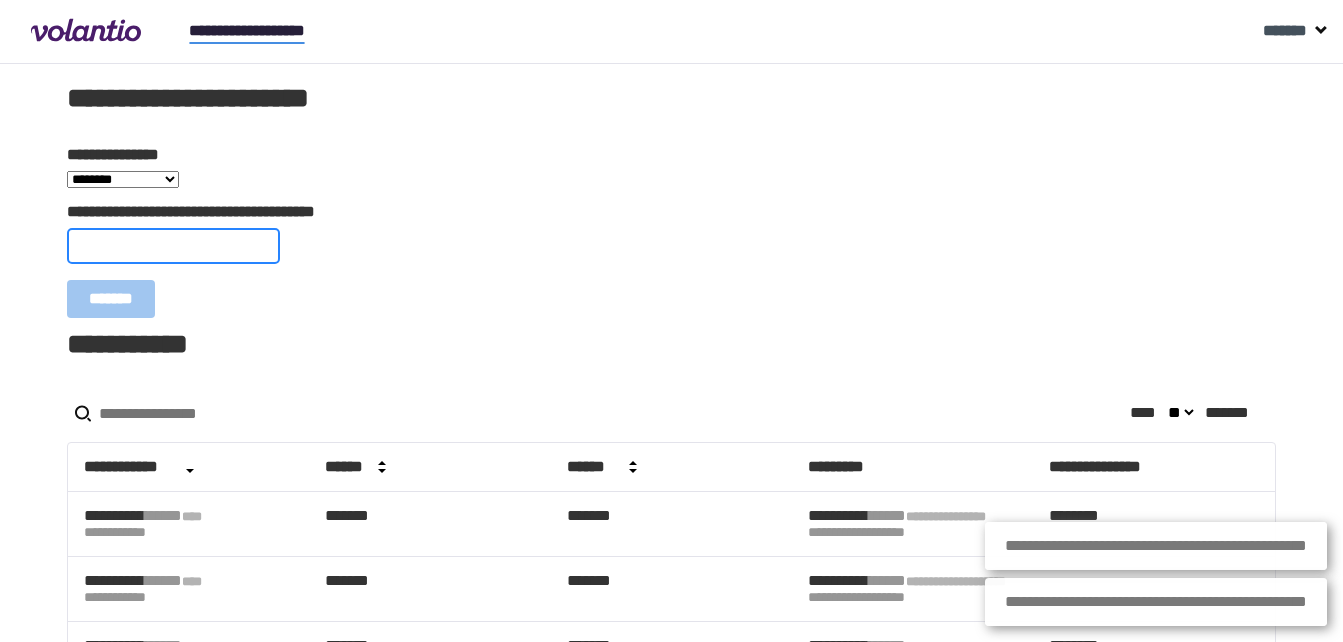 paste on "**********" 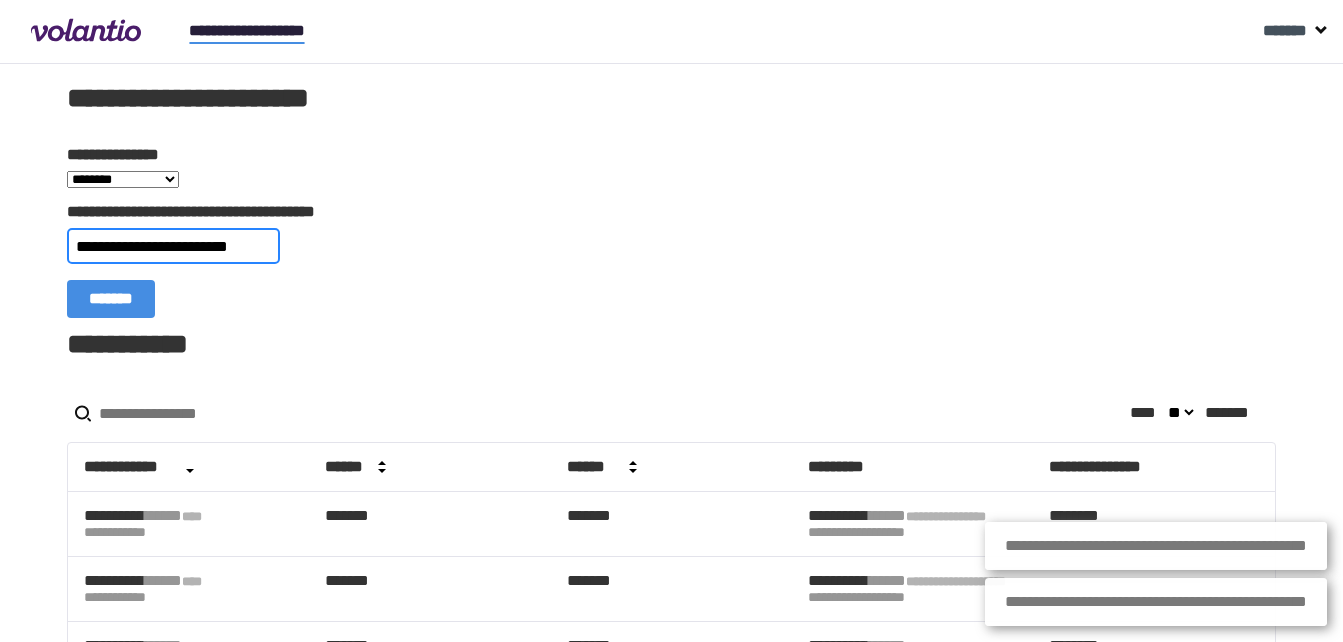scroll, scrollTop: 0, scrollLeft: 10, axis: horizontal 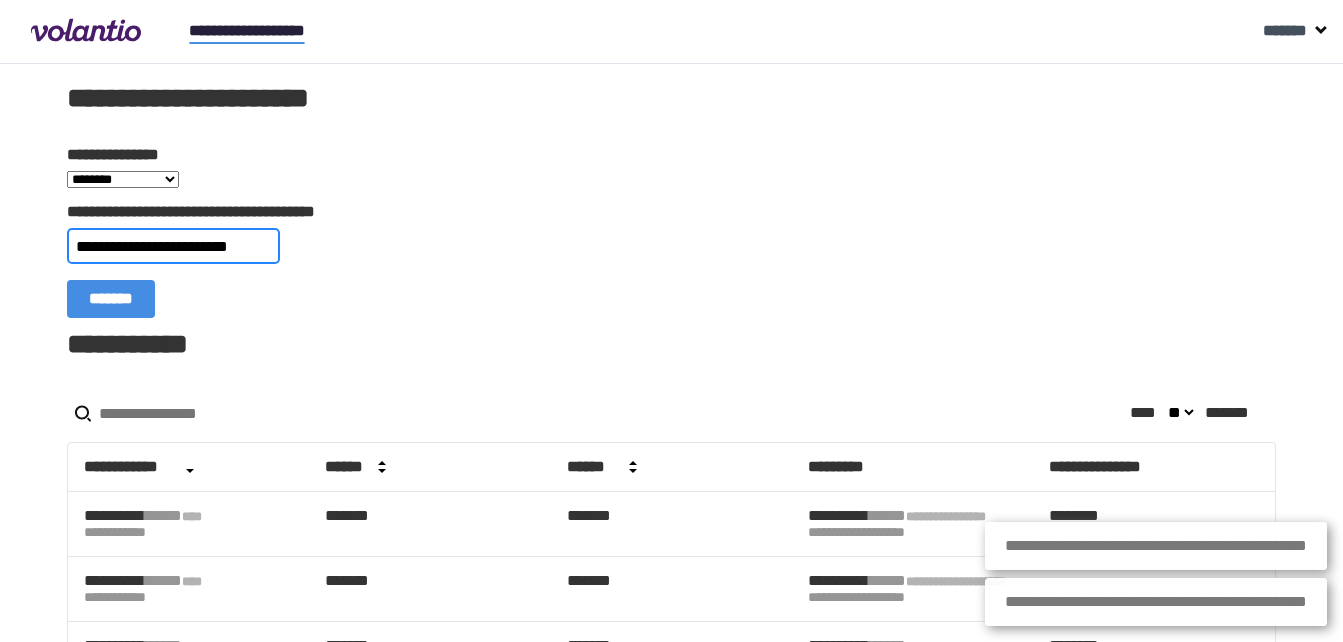 type on "**********" 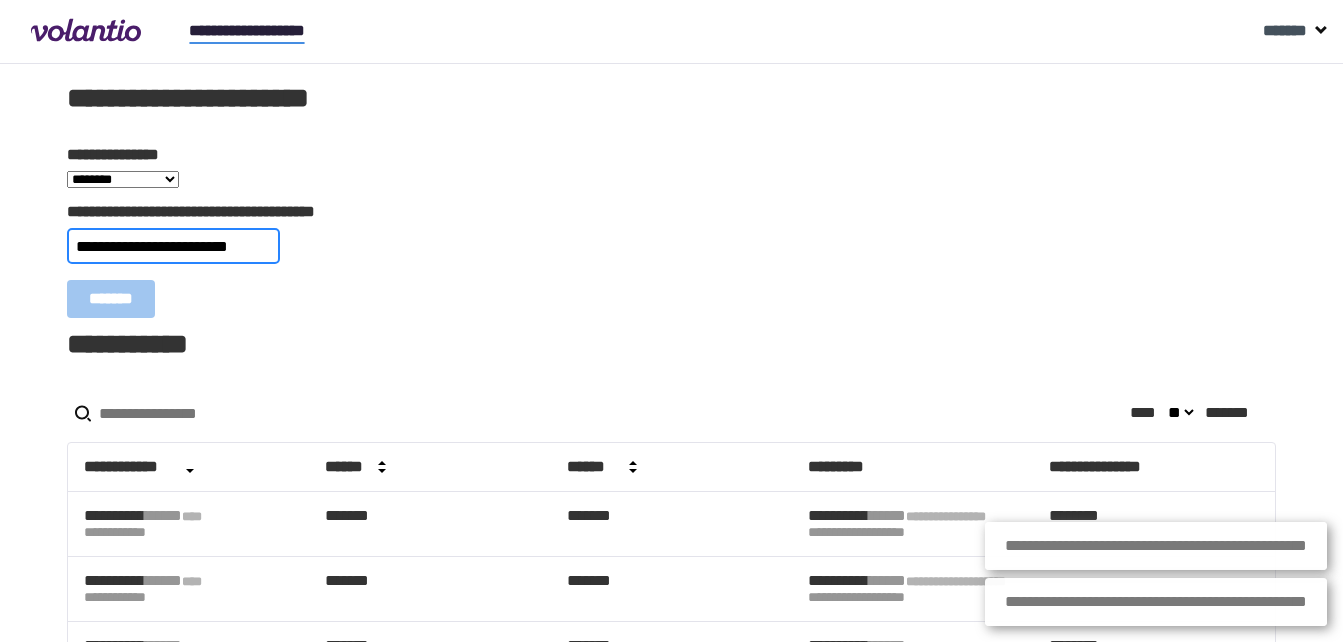 type 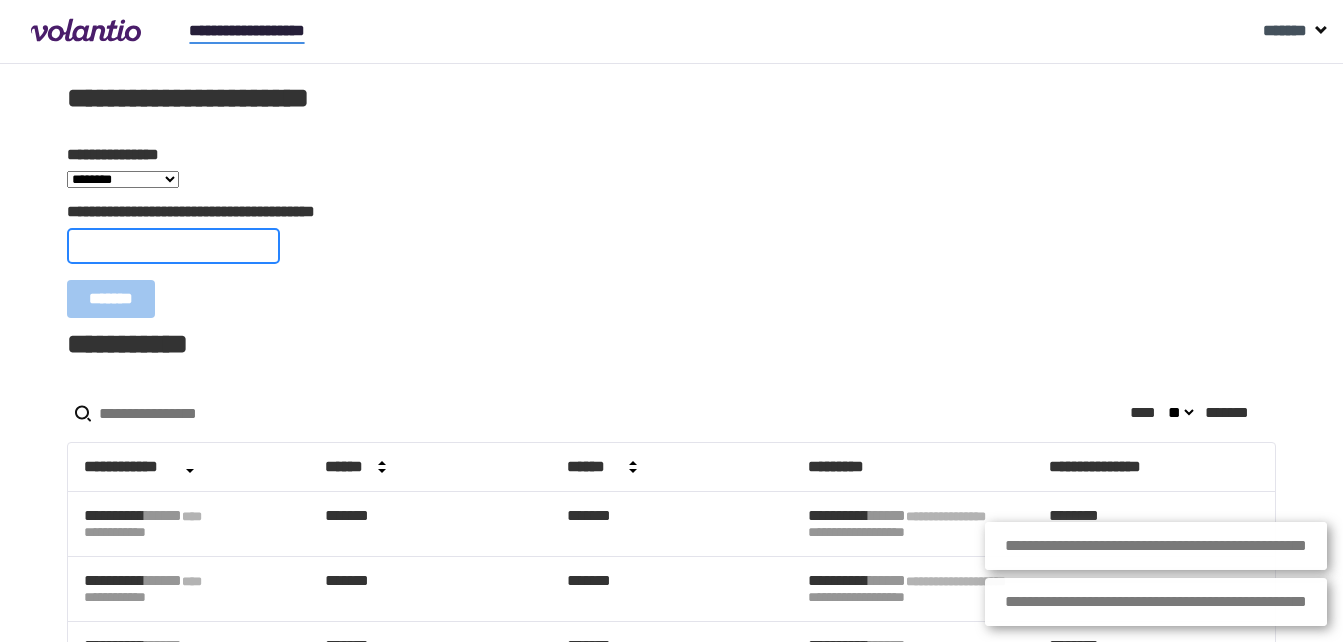 scroll, scrollTop: 0, scrollLeft: 0, axis: both 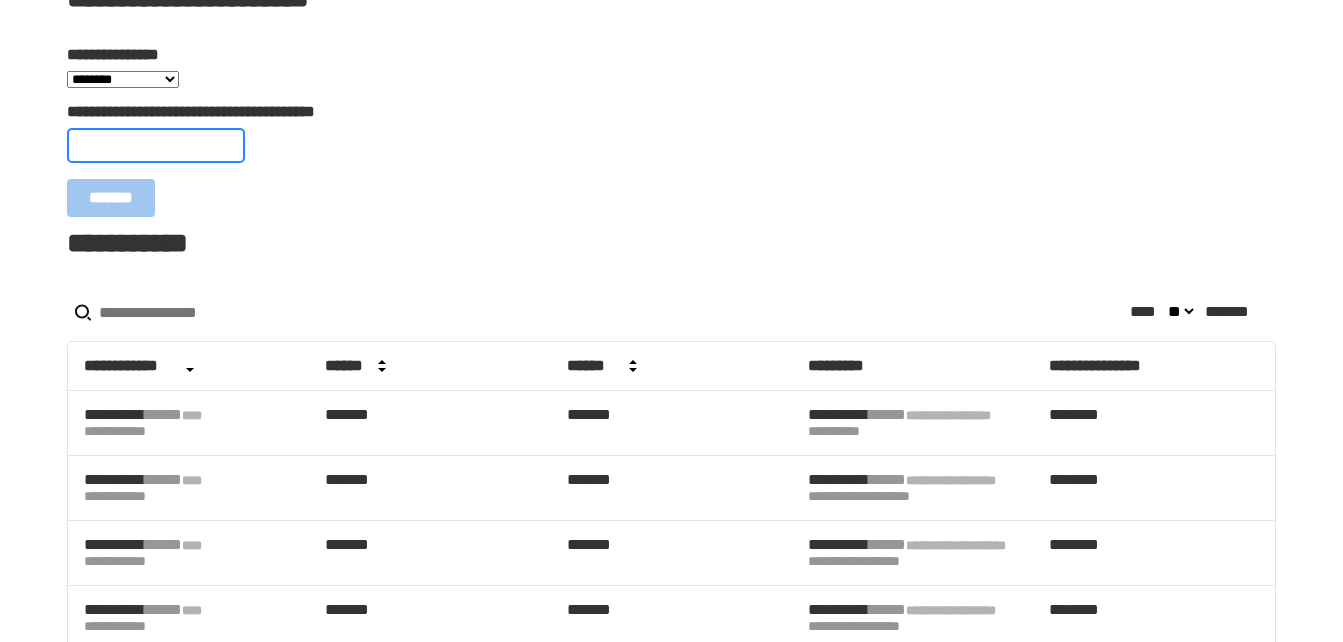 click on "**********" at bounding box center (156, 145) 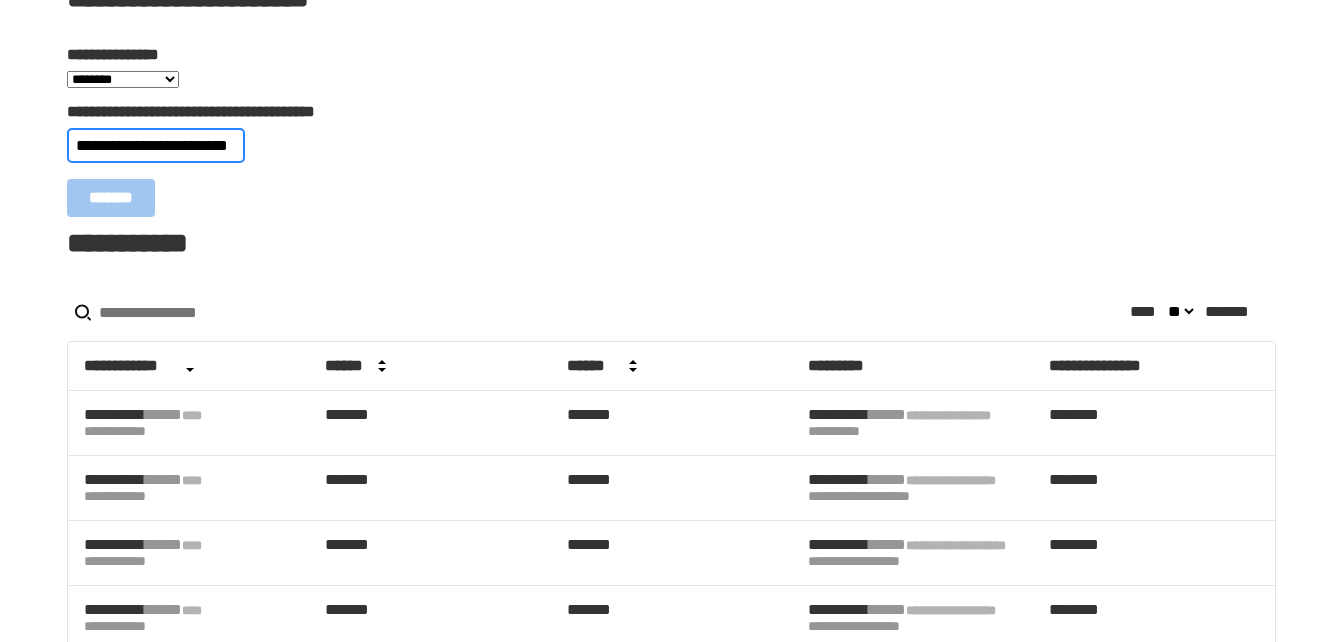 scroll, scrollTop: 0, scrollLeft: 21, axis: horizontal 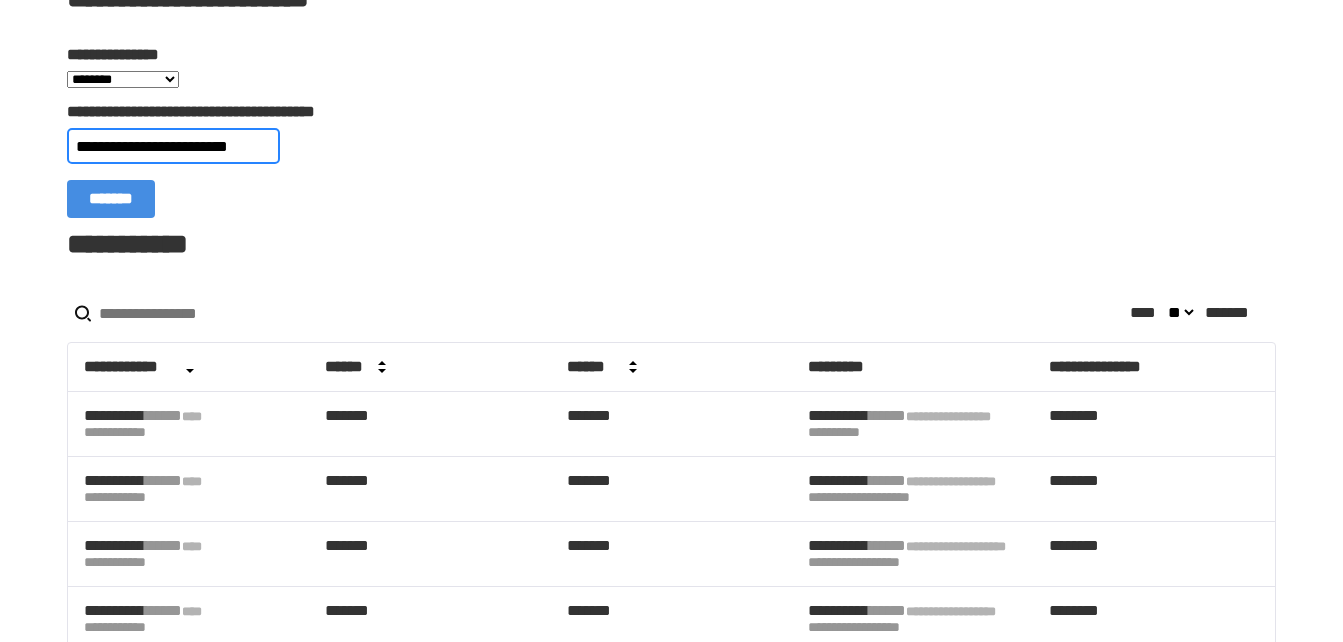 type on "**********" 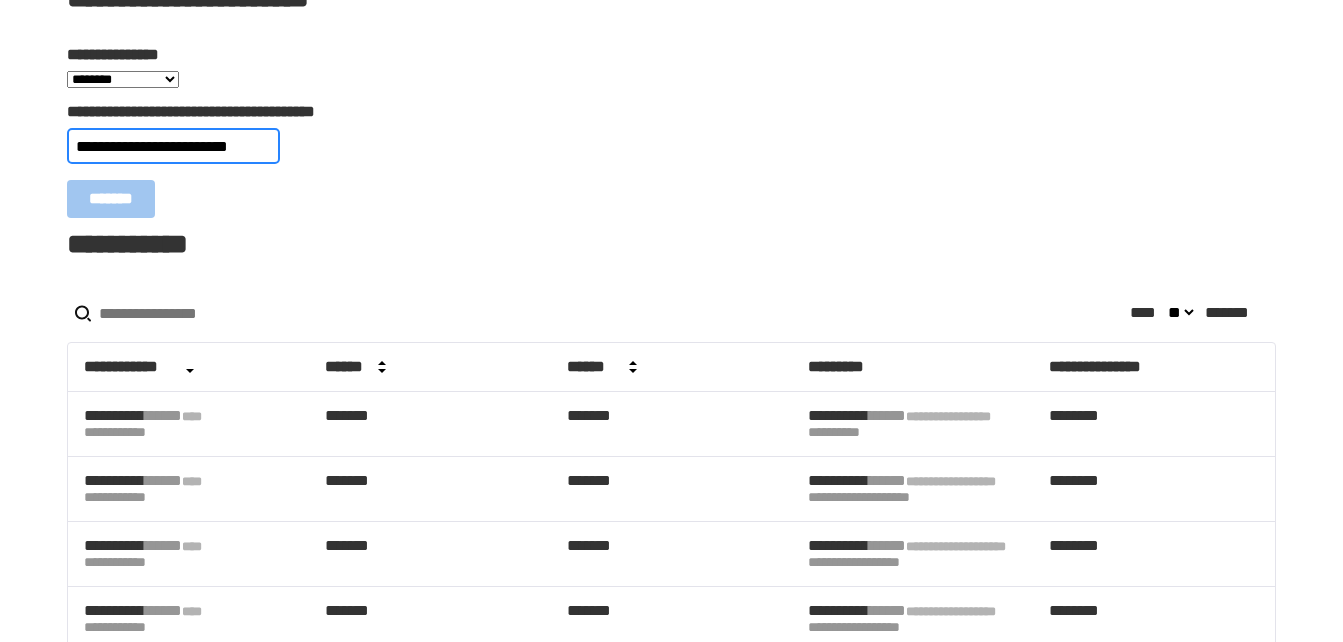 type 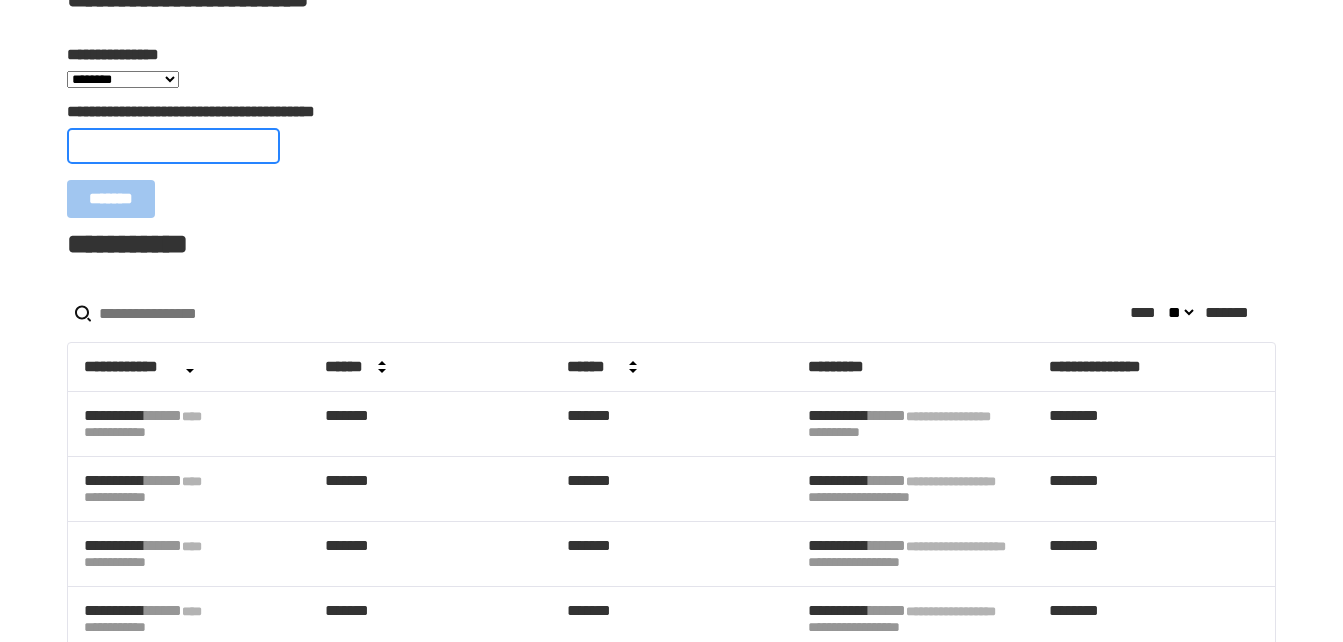 scroll, scrollTop: 0, scrollLeft: 0, axis: both 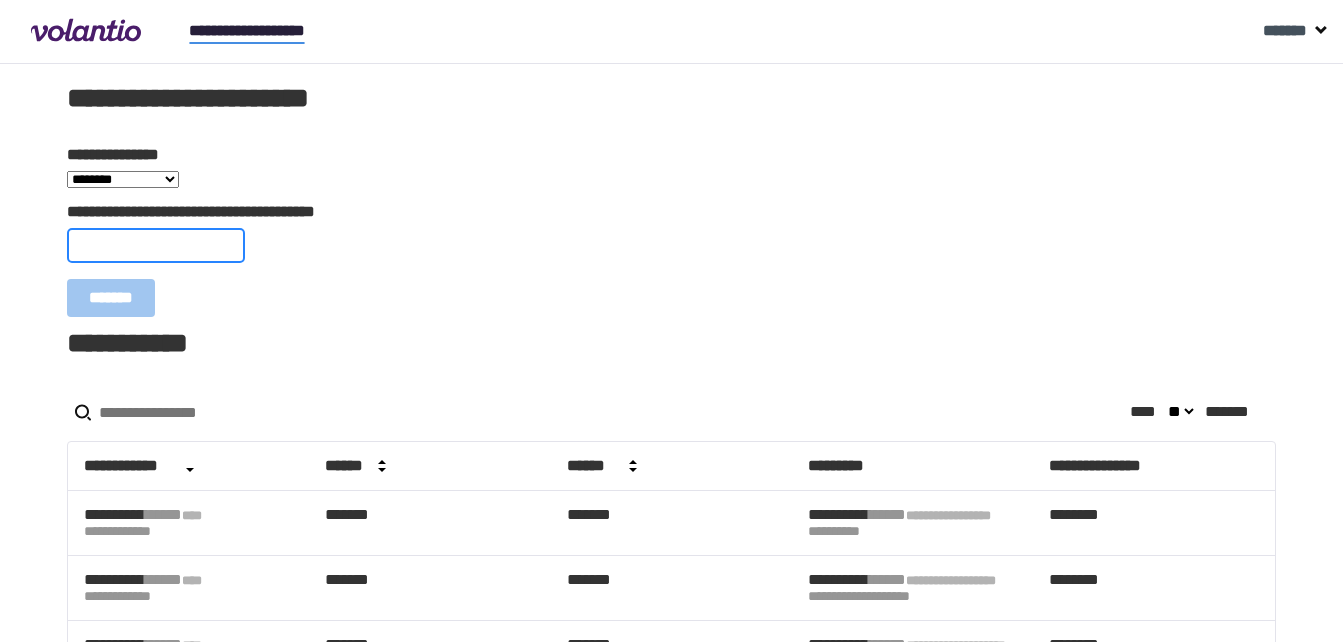 click on "**********" at bounding box center [156, 245] 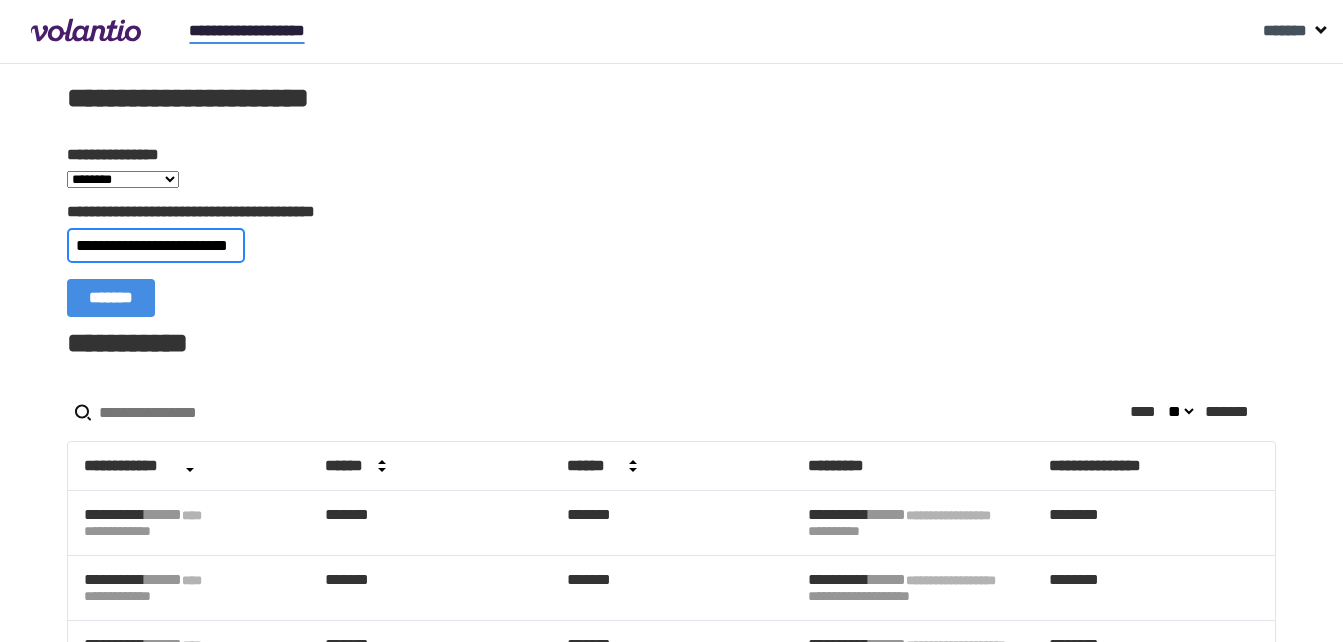 scroll, scrollTop: 0, scrollLeft: 22, axis: horizontal 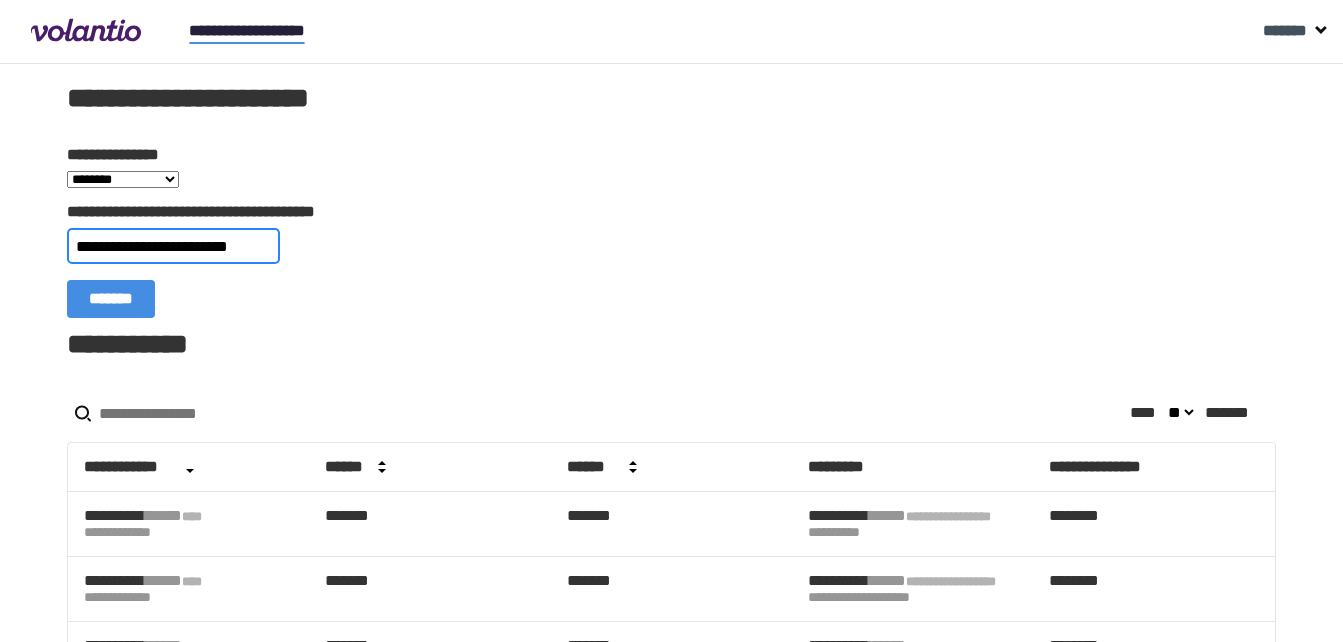 type on "**********" 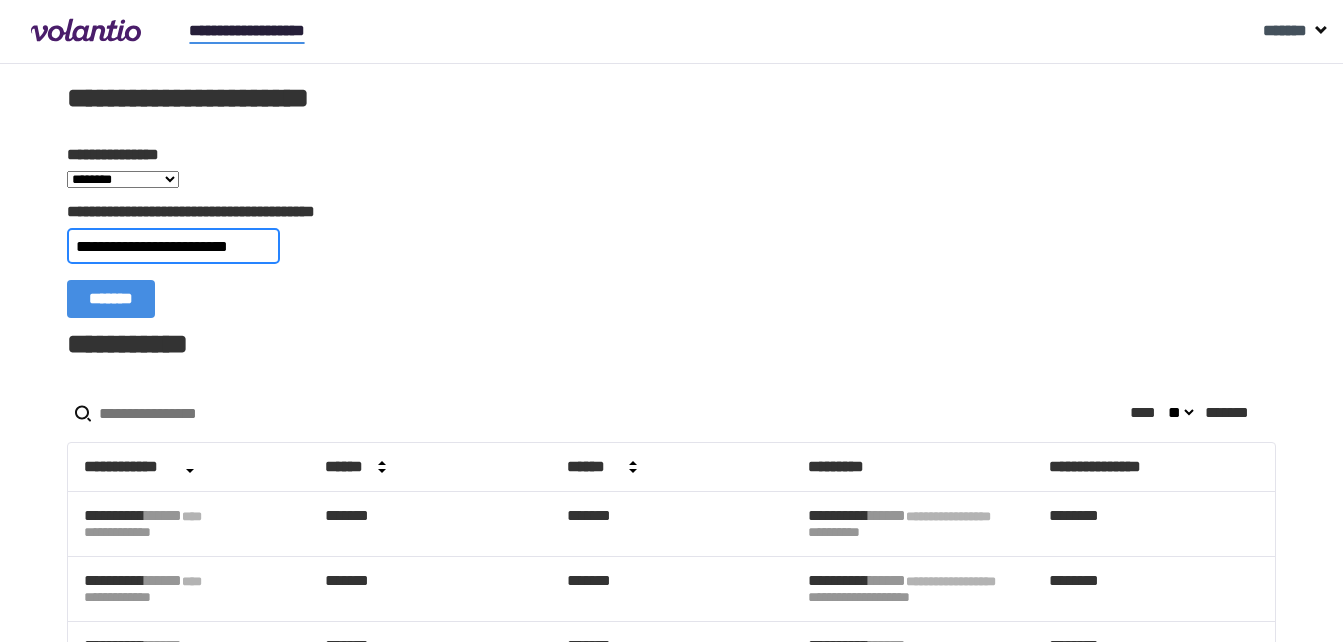 click on "*******" at bounding box center (111, 299) 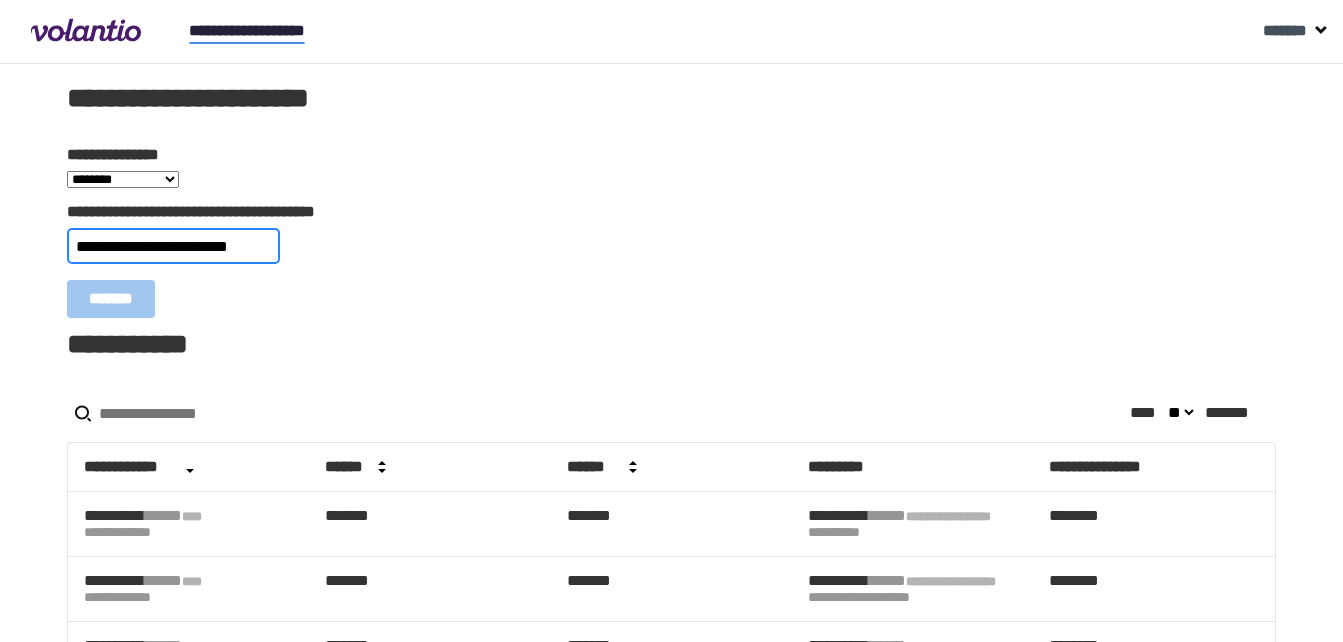 type 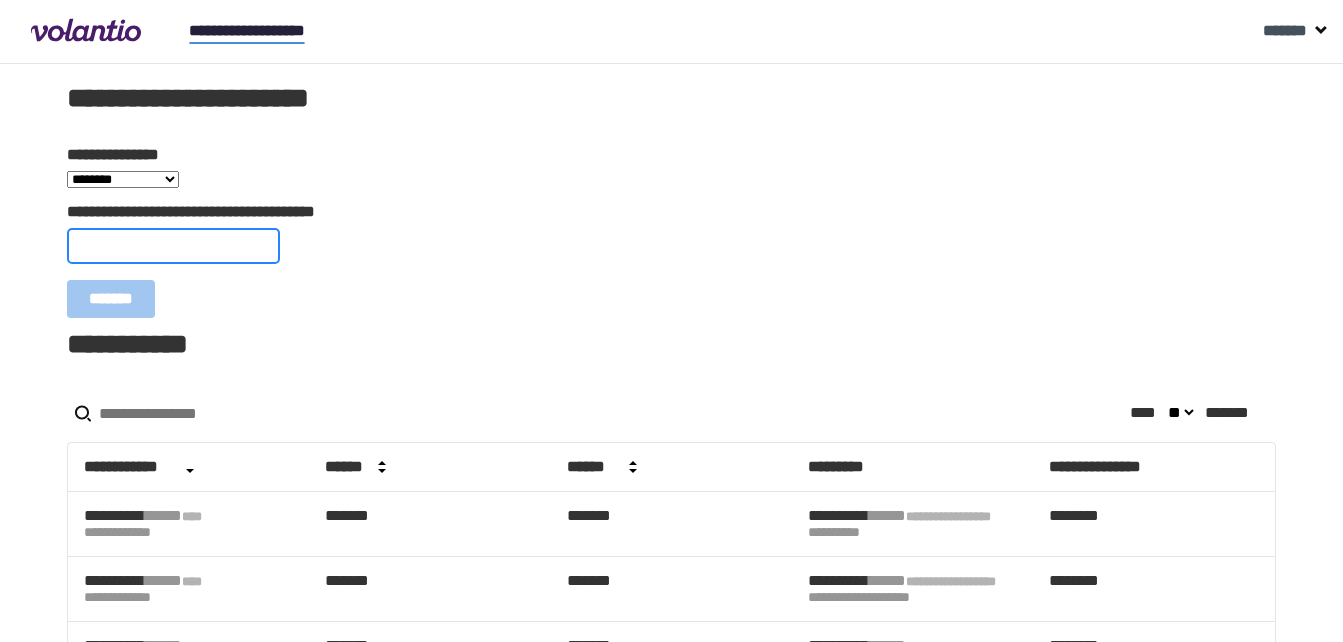 scroll, scrollTop: 0, scrollLeft: 0, axis: both 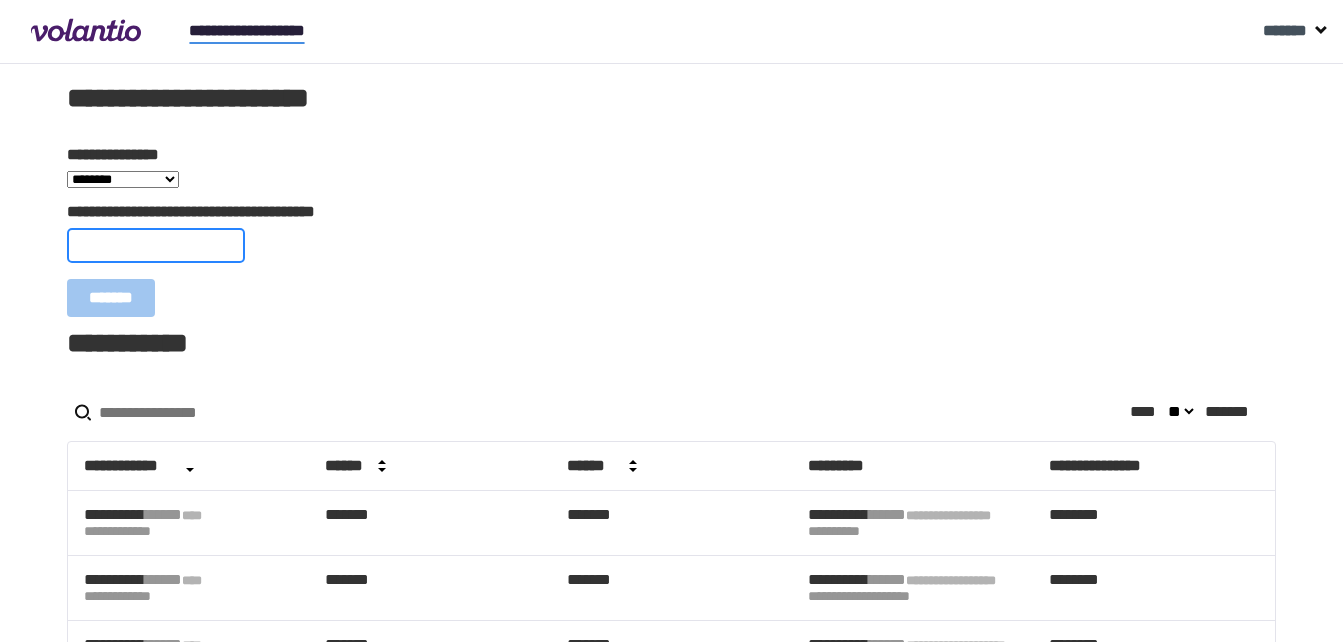 drag, startPoint x: 143, startPoint y: 231, endPoint x: 138, endPoint y: 242, distance: 12.083046 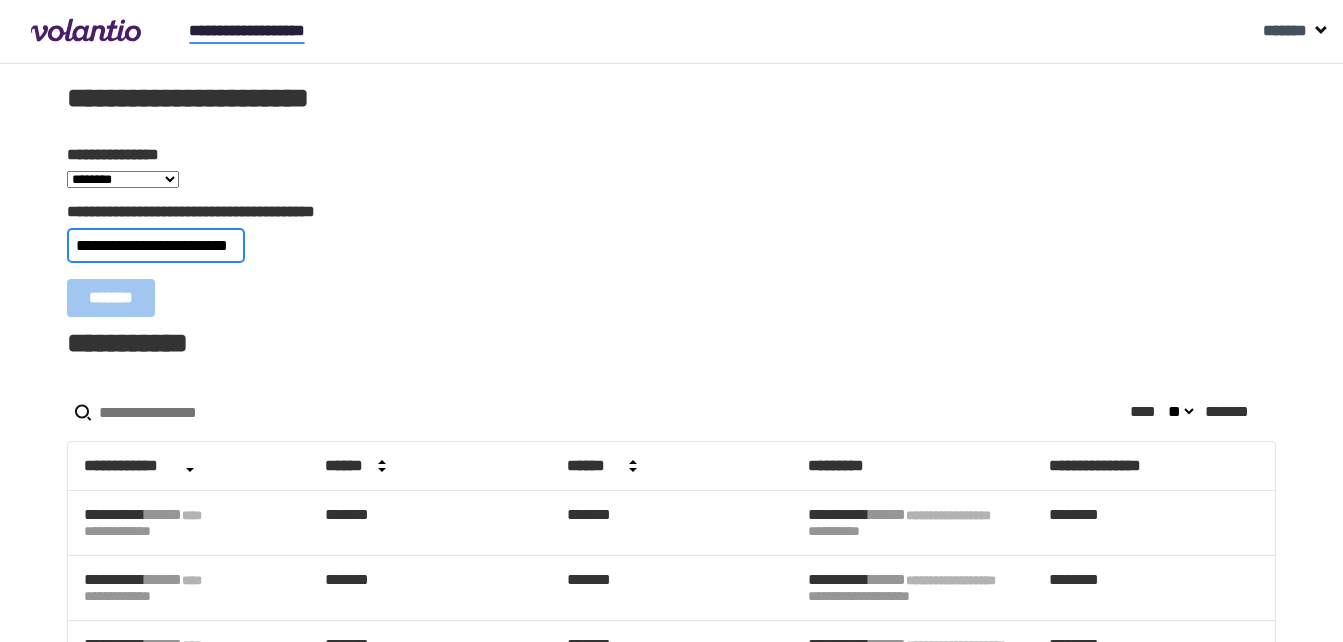scroll, scrollTop: 0, scrollLeft: 23, axis: horizontal 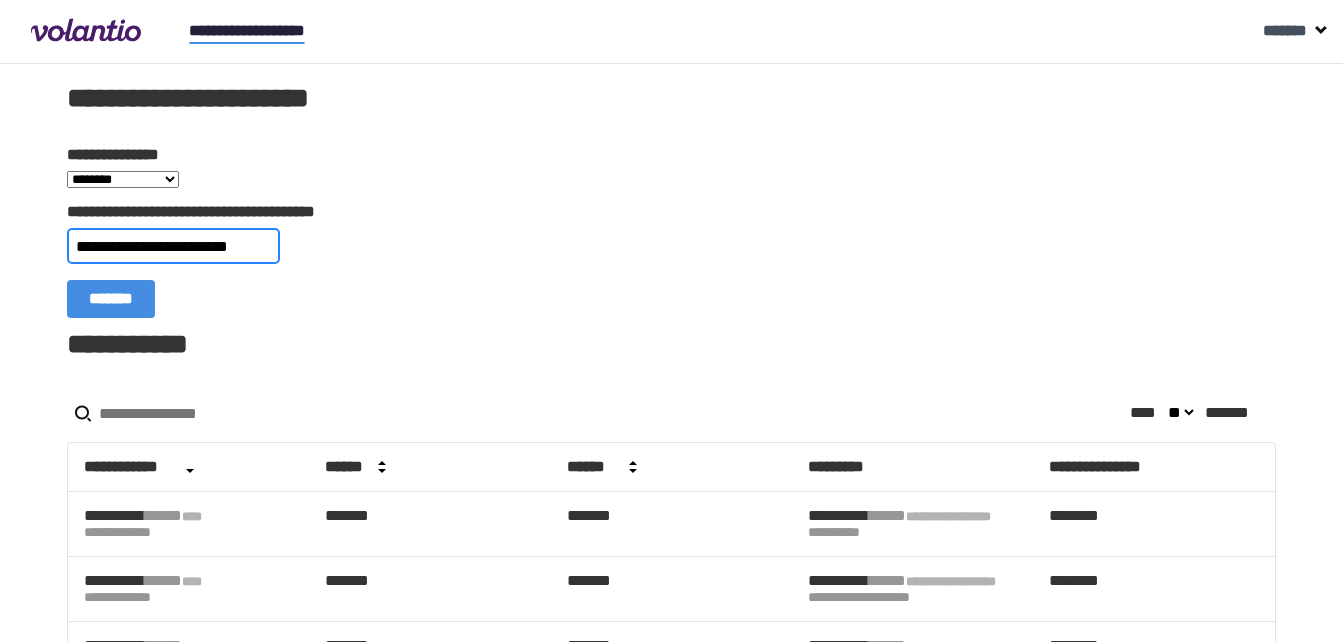 type on "**********" 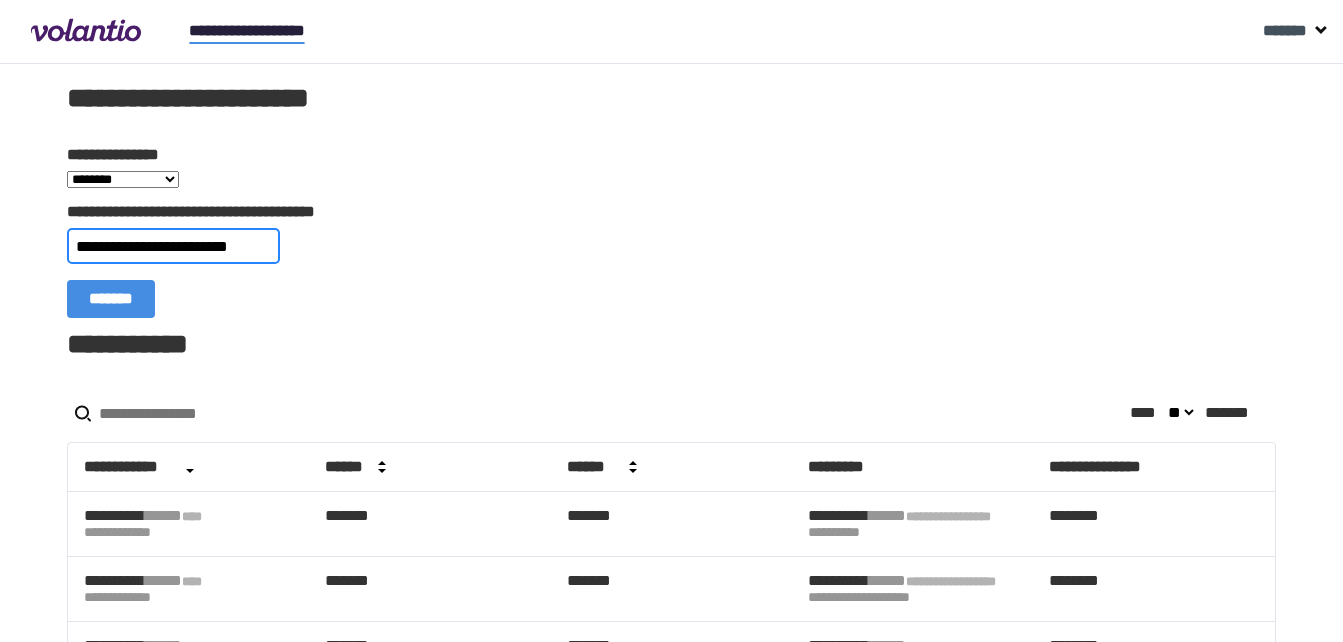 click on "*******" at bounding box center [111, 299] 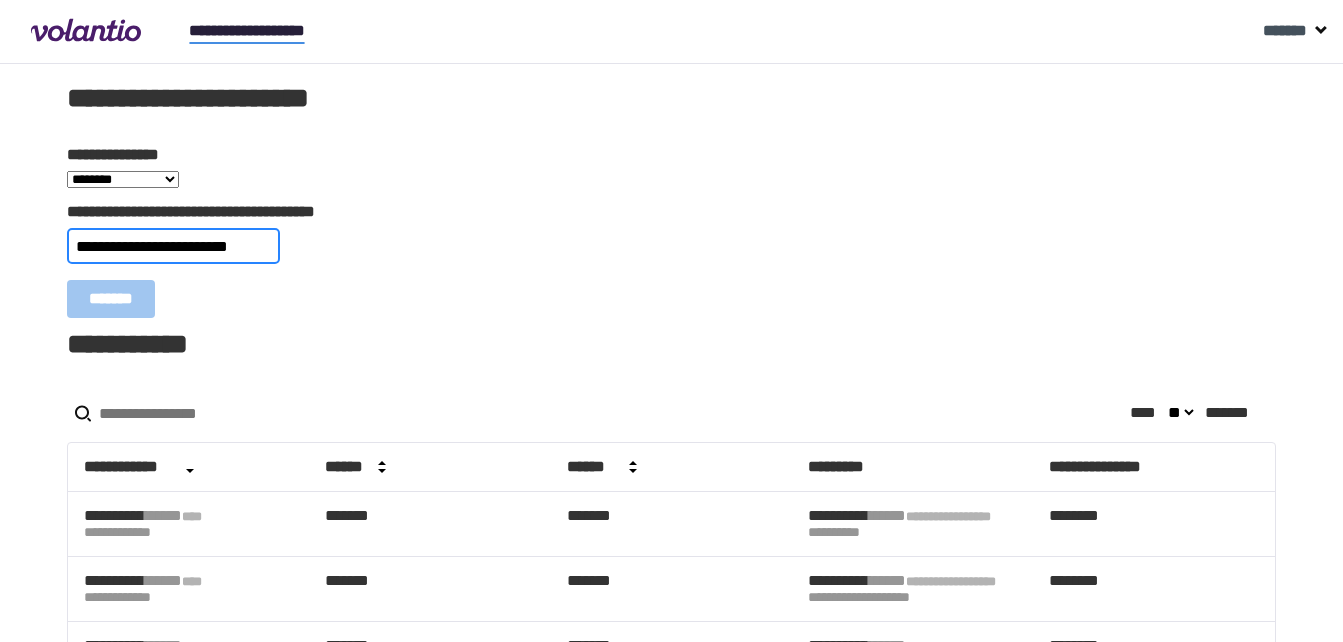 type 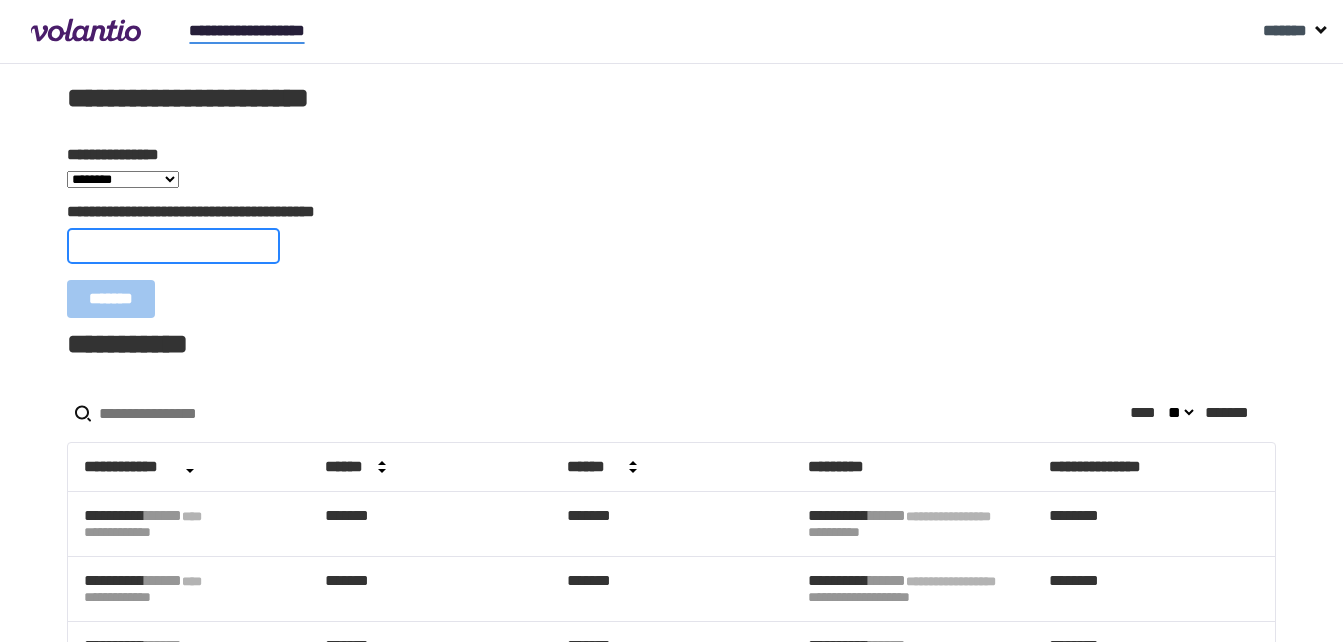 scroll, scrollTop: 0, scrollLeft: 0, axis: both 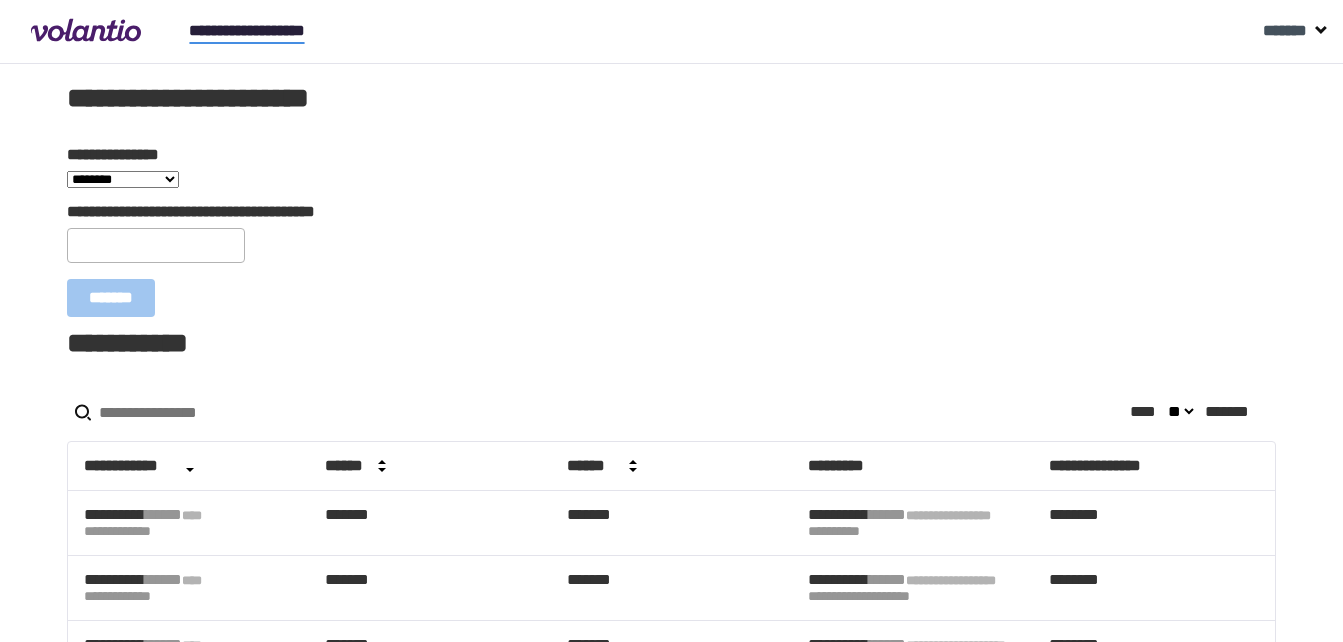 click on "**********" at bounding box center (671, 216) 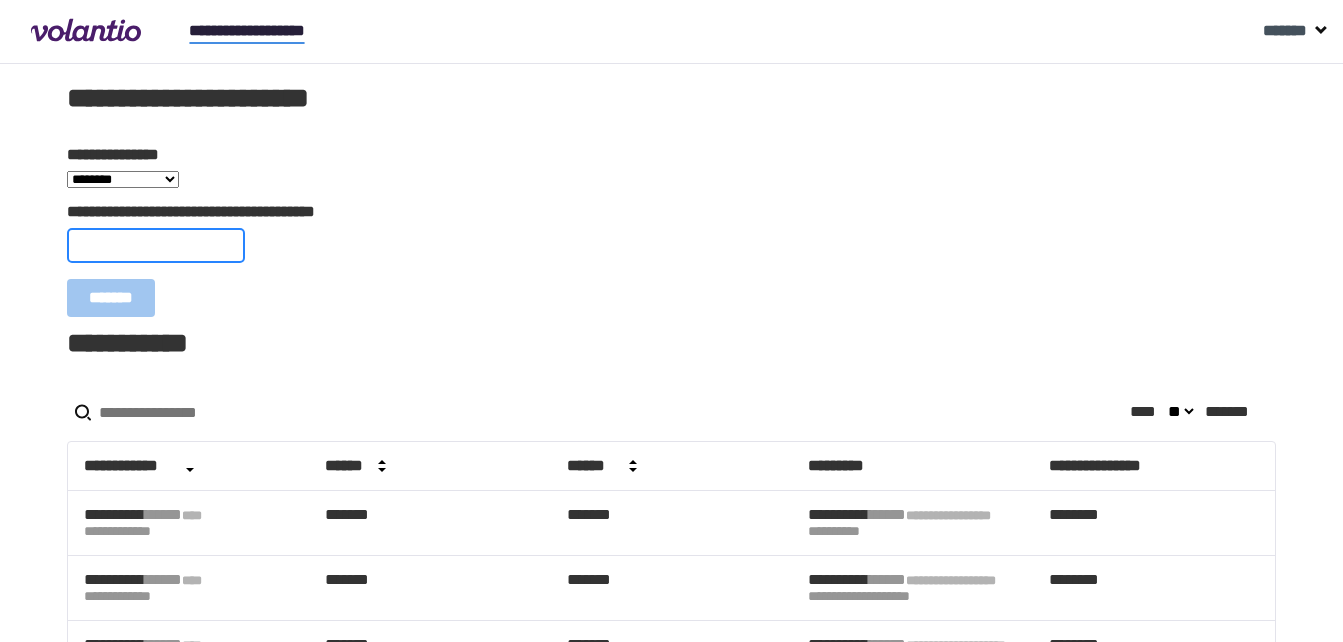 click on "**********" at bounding box center [156, 245] 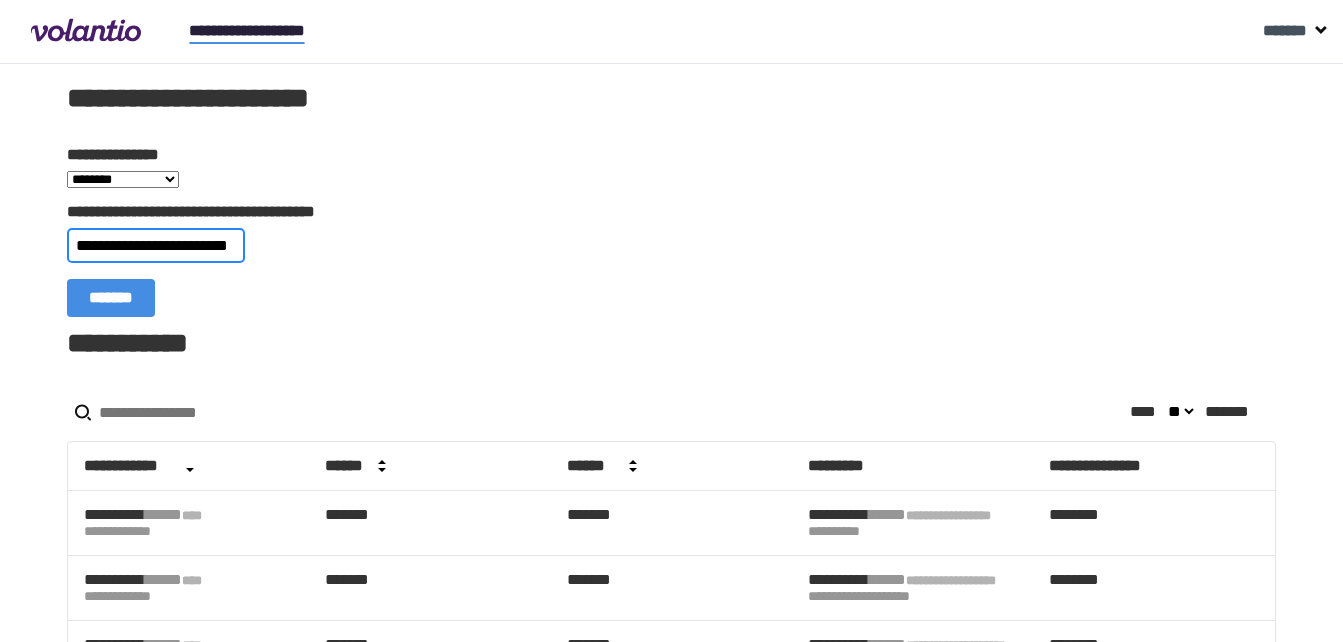 scroll, scrollTop: 0, scrollLeft: 23, axis: horizontal 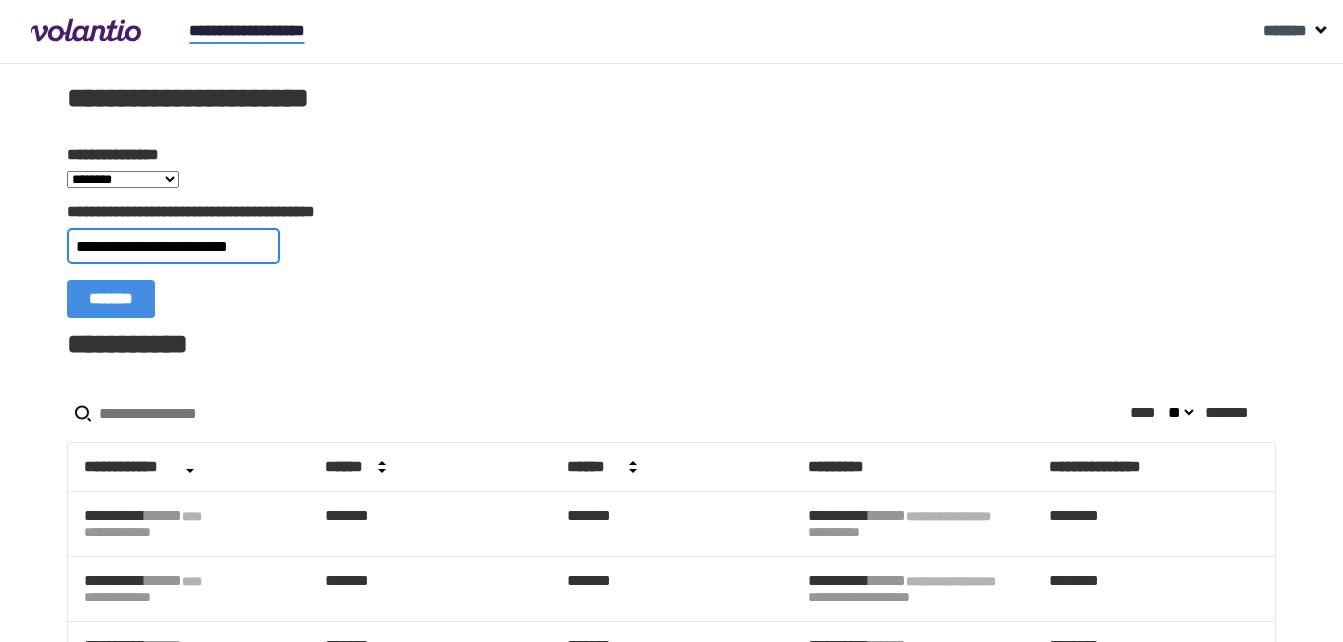 type on "**********" 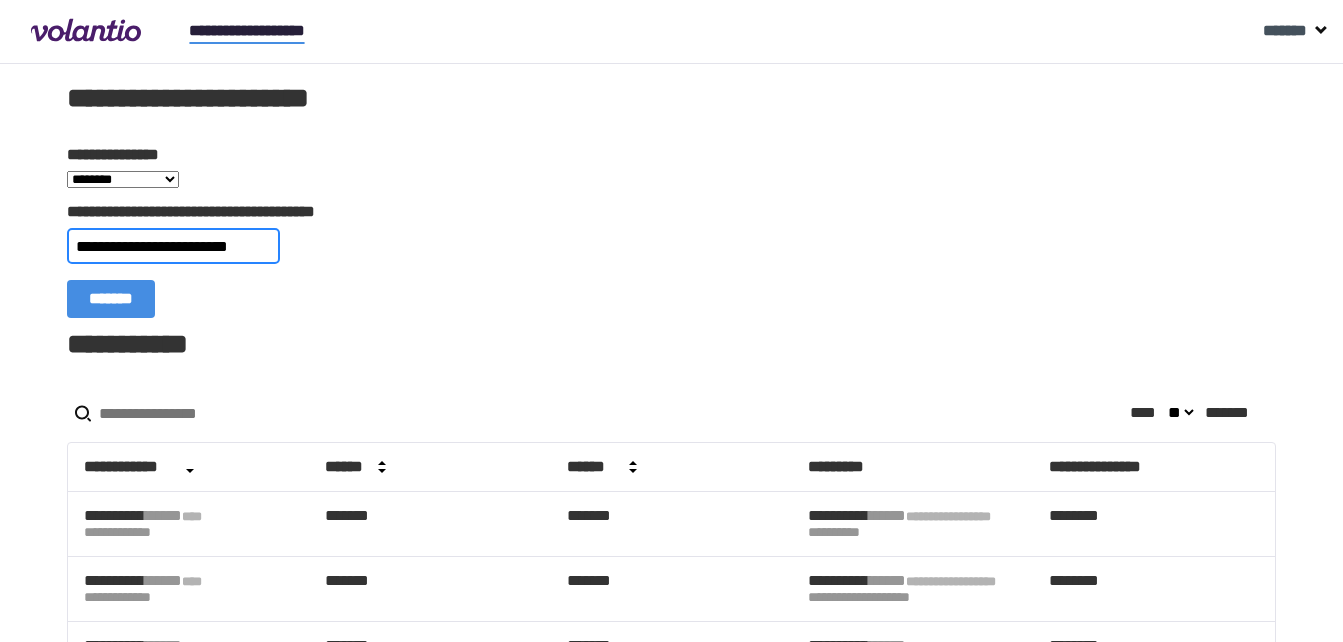 click on "*******" at bounding box center [111, 299] 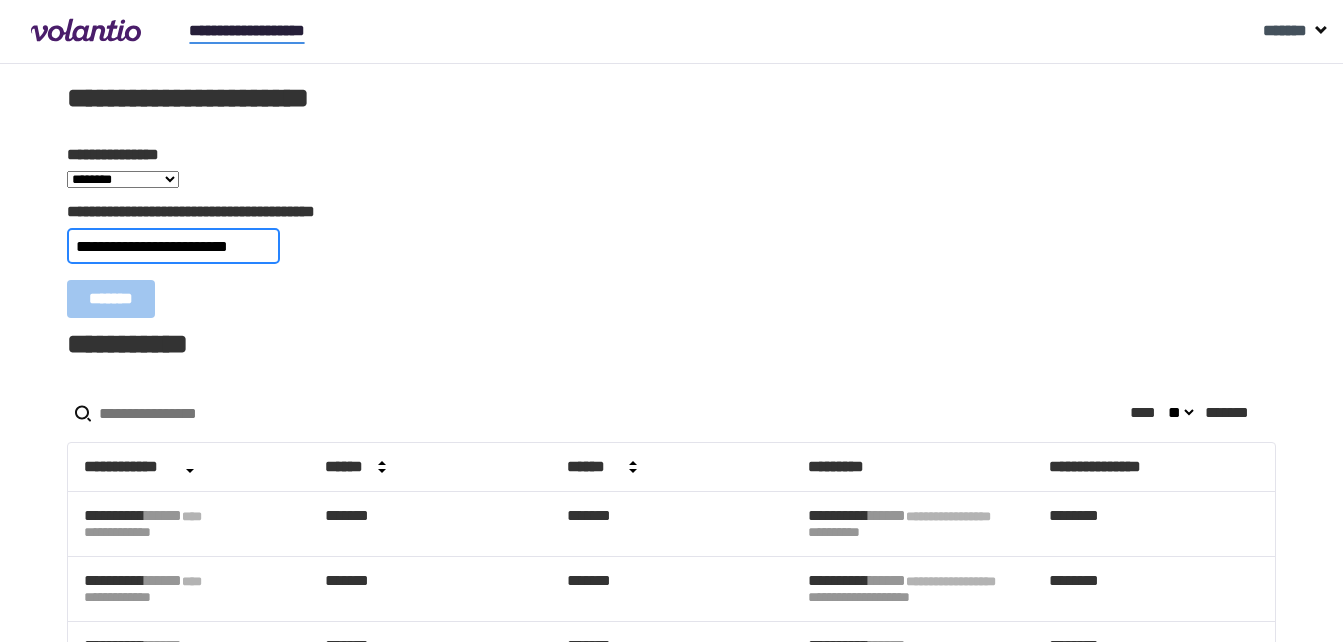 type 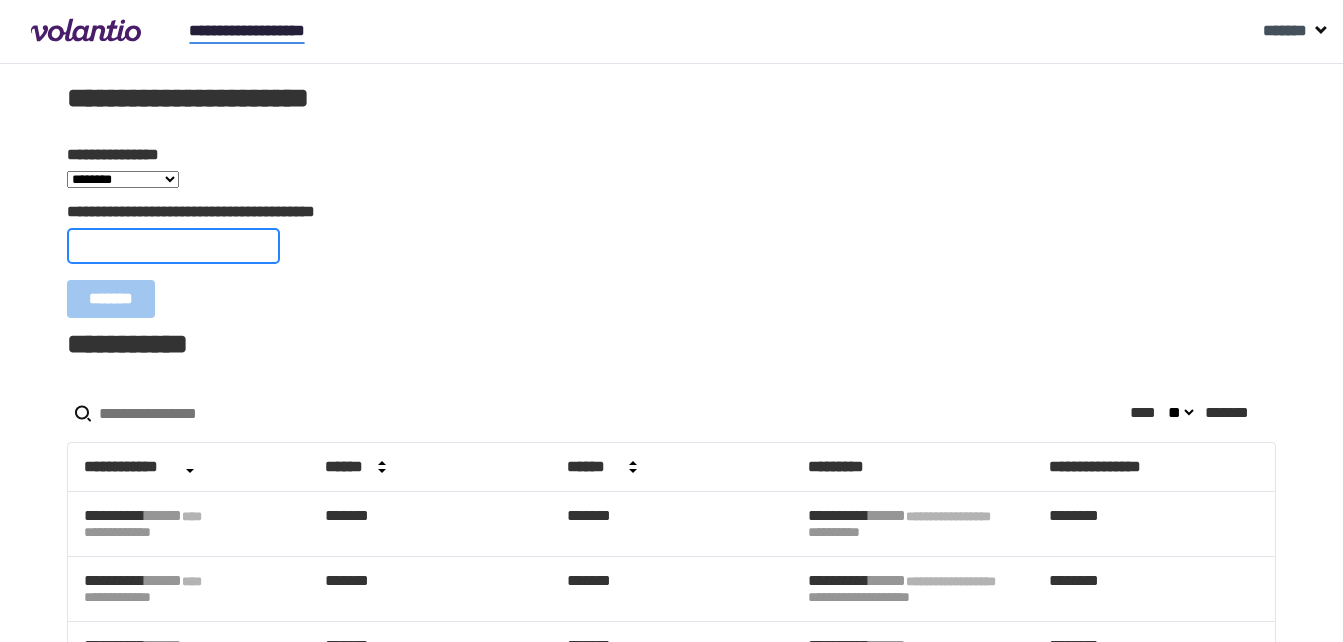 scroll, scrollTop: 0, scrollLeft: 0, axis: both 